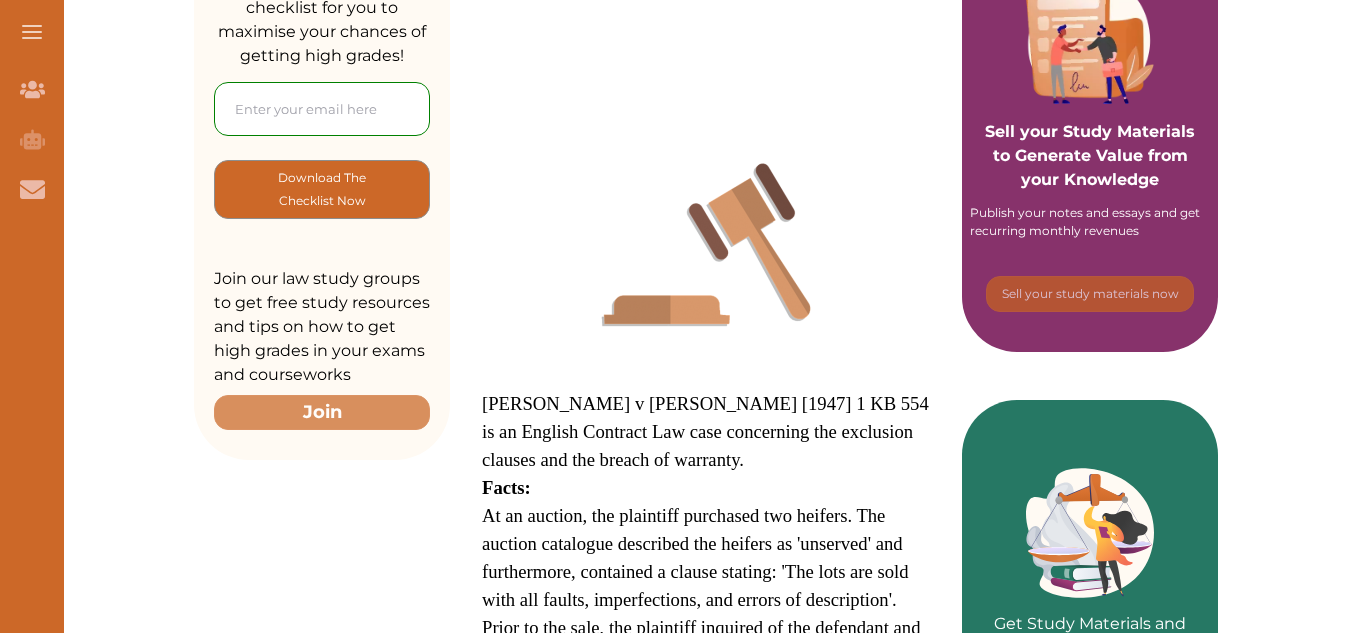 scroll, scrollTop: 440, scrollLeft: 0, axis: vertical 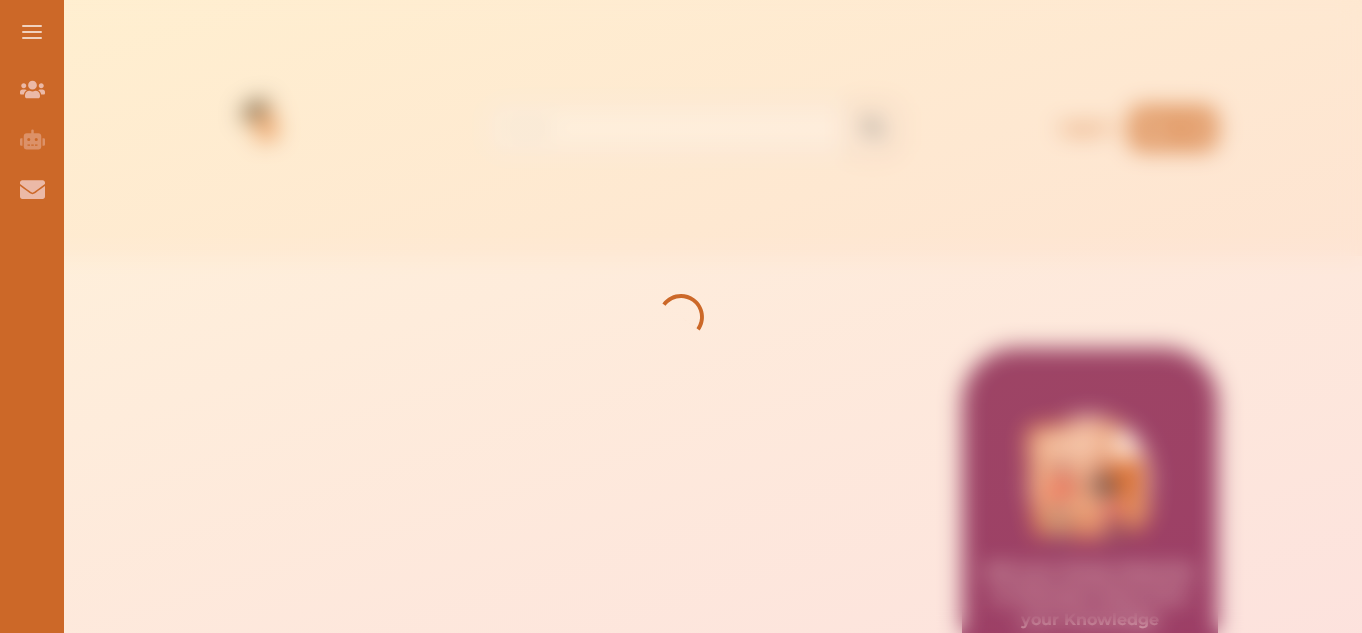 click at bounding box center [32, 32] 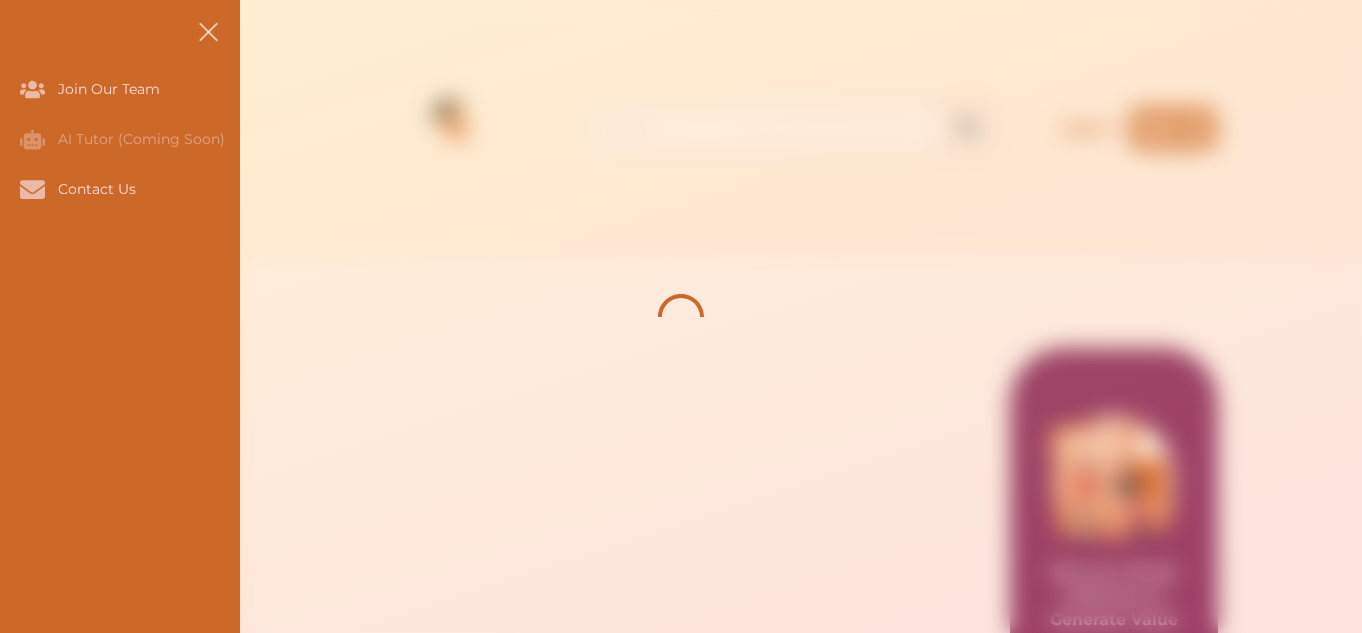 click at bounding box center [208, 32] 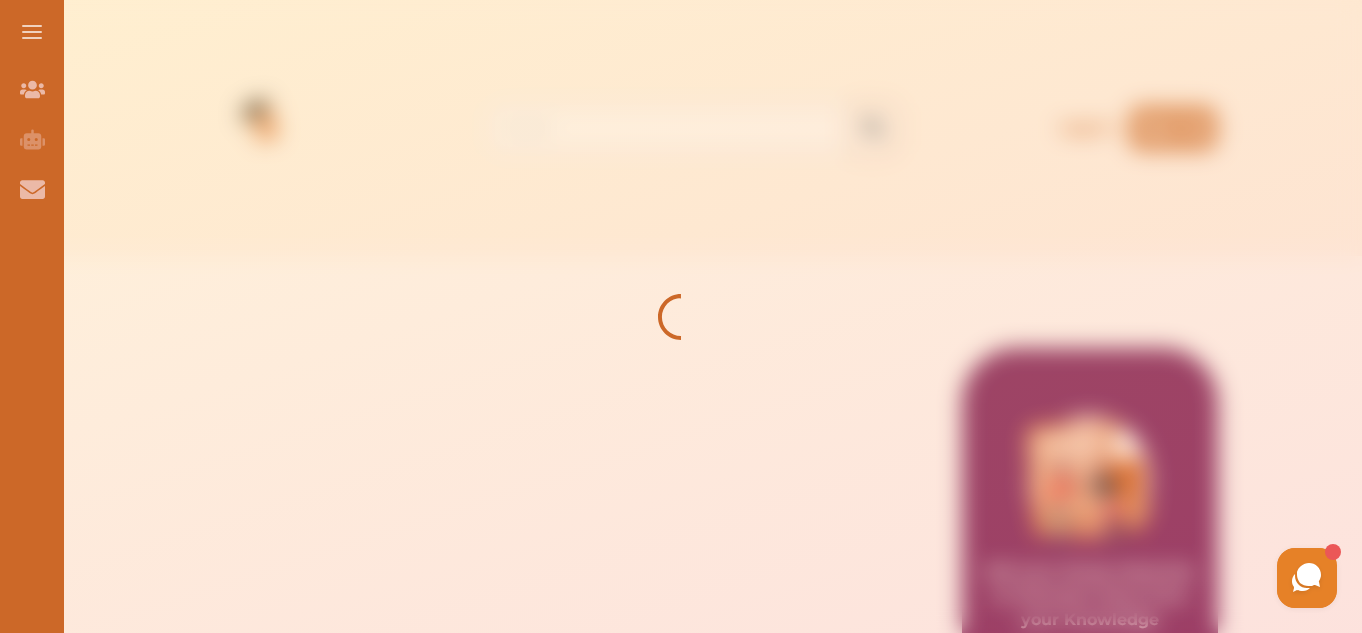 scroll, scrollTop: 0, scrollLeft: 0, axis: both 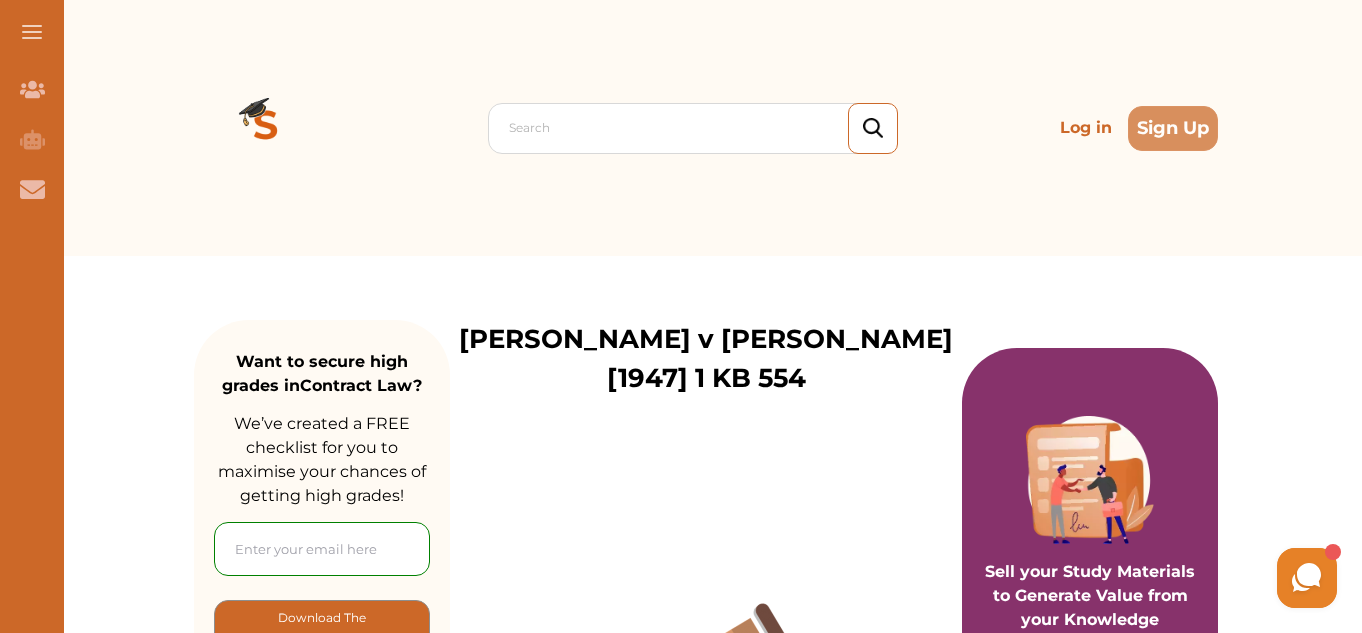 type 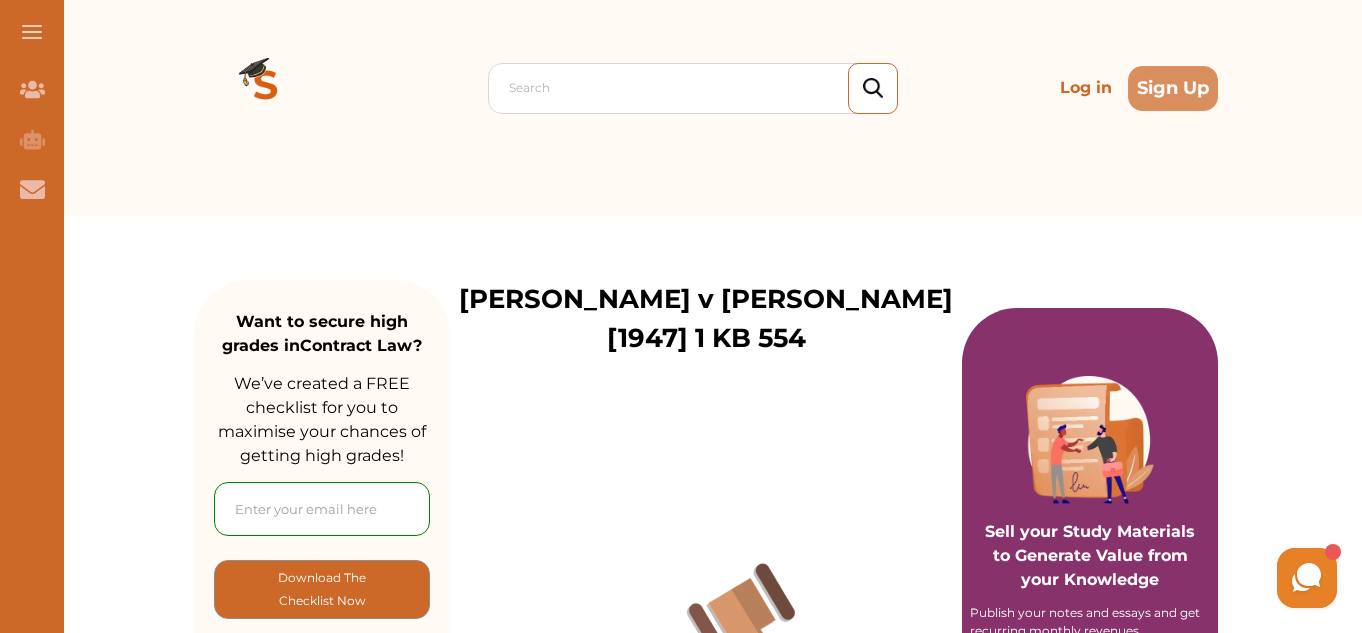 click on "Log in" at bounding box center [1086, 88] 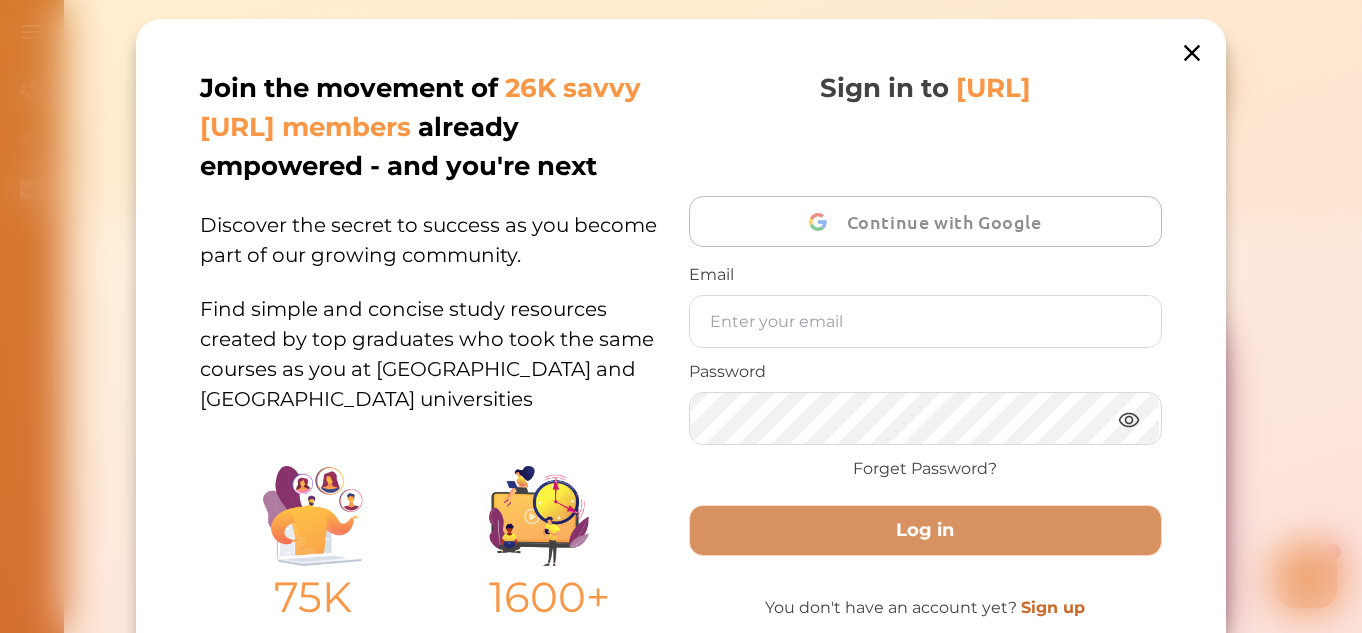 type on "mustafamuhammadbello1@gmail.com" 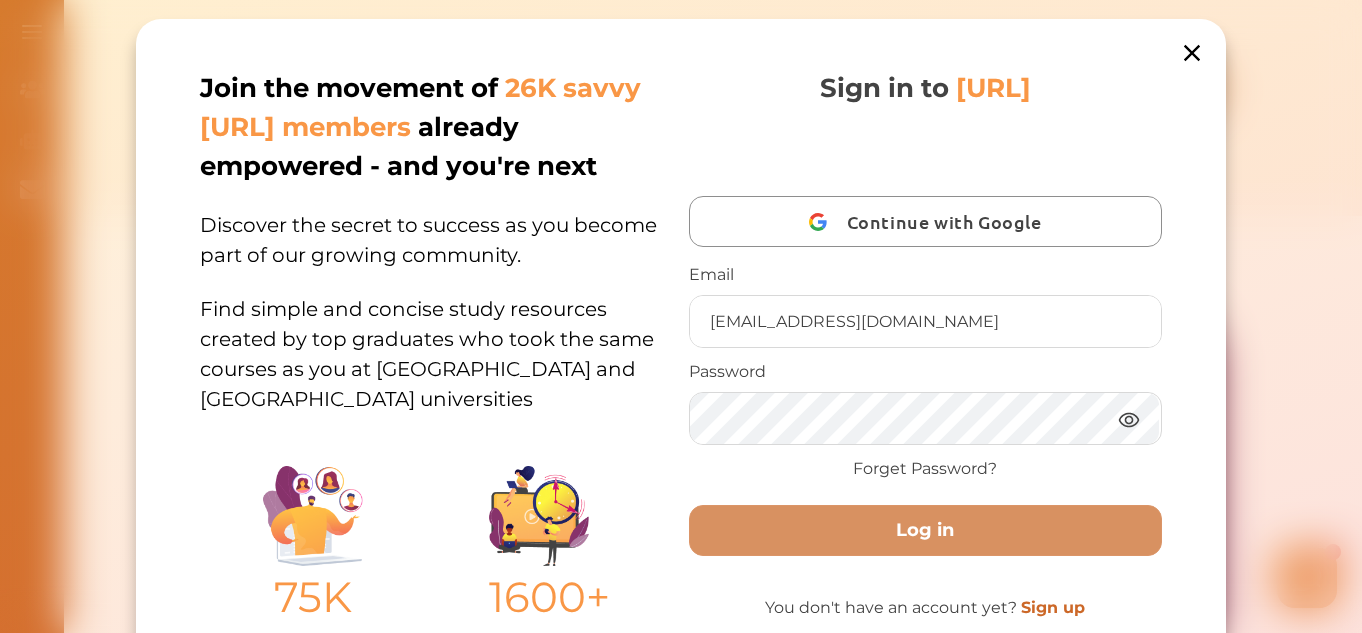 click at bounding box center [1129, 419] 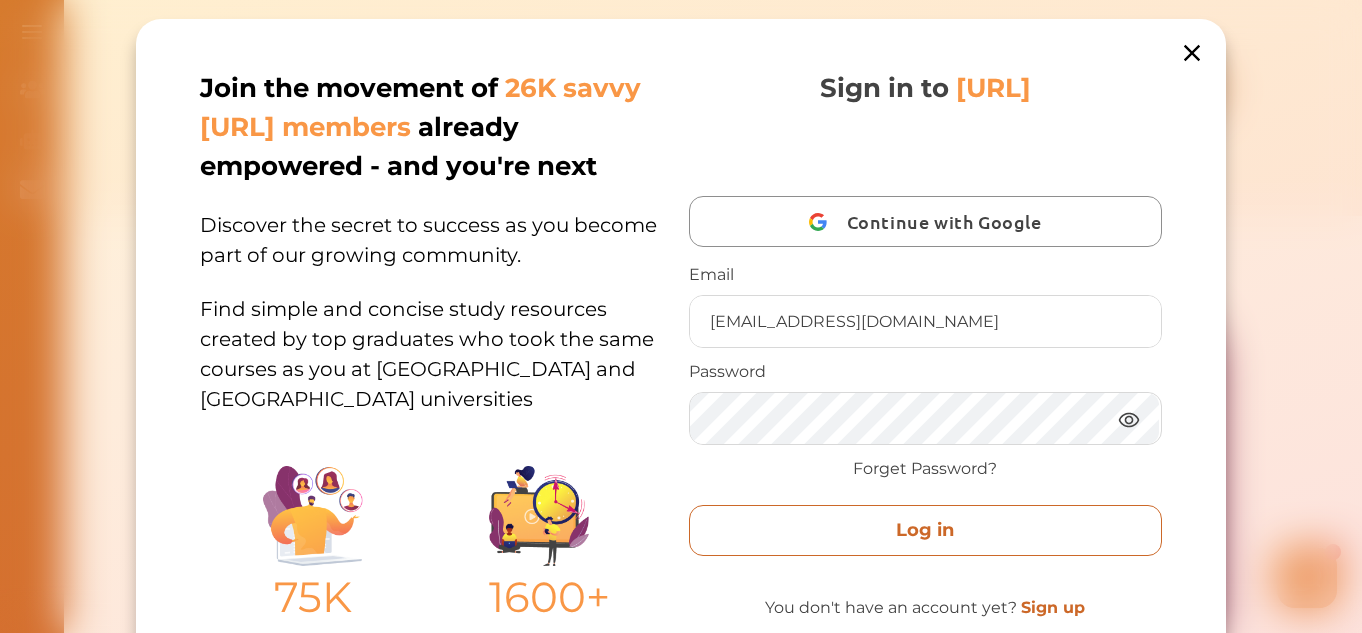 click on "Log in" at bounding box center [925, 530] 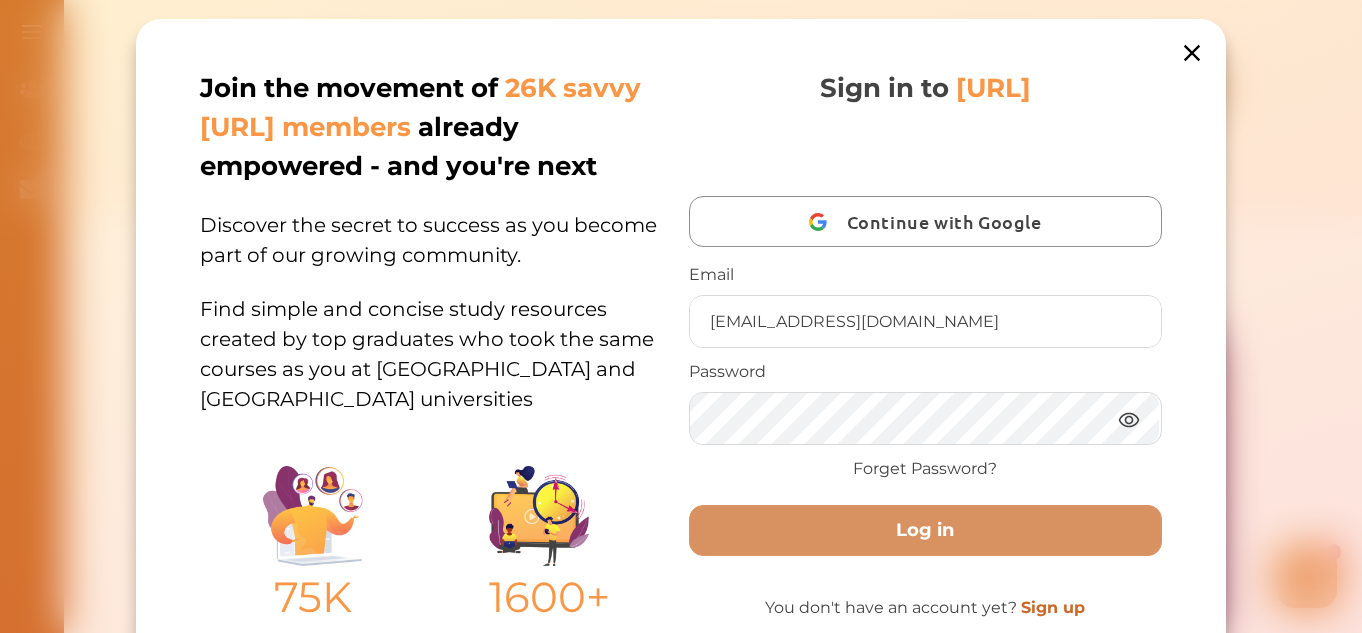 click on "No user found with this email address Sign Up Now" at bounding box center (681, 316) 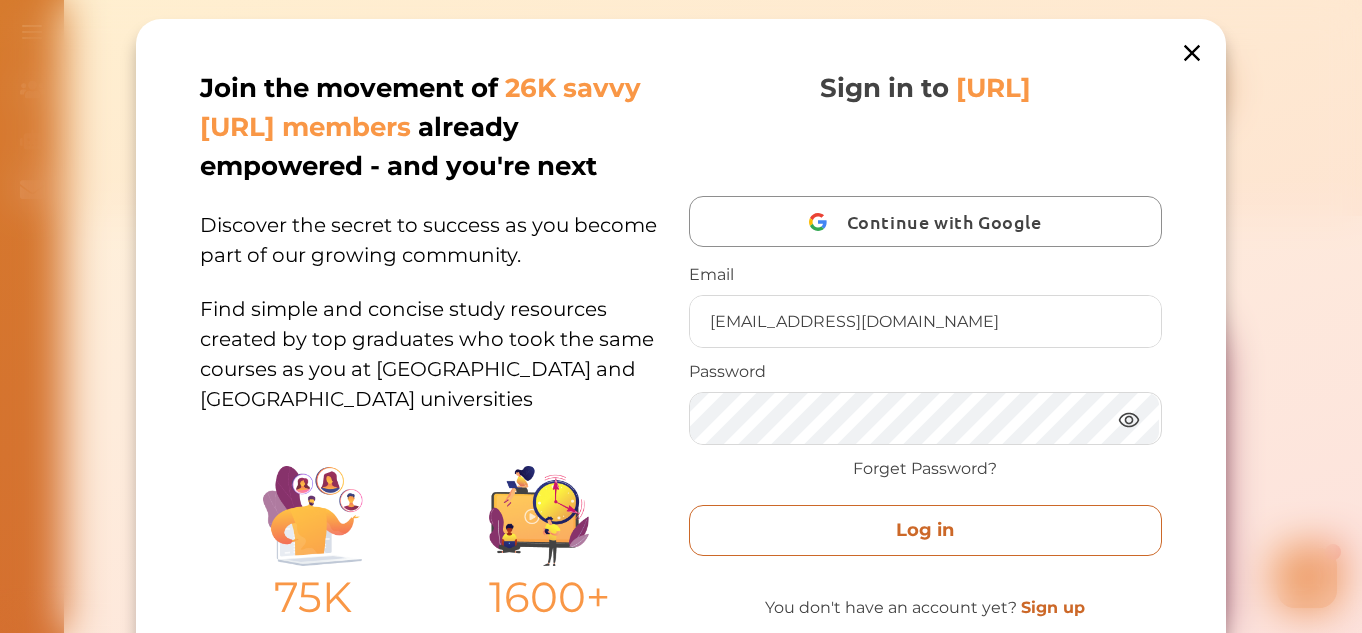 click on "Log in" at bounding box center (925, 530) 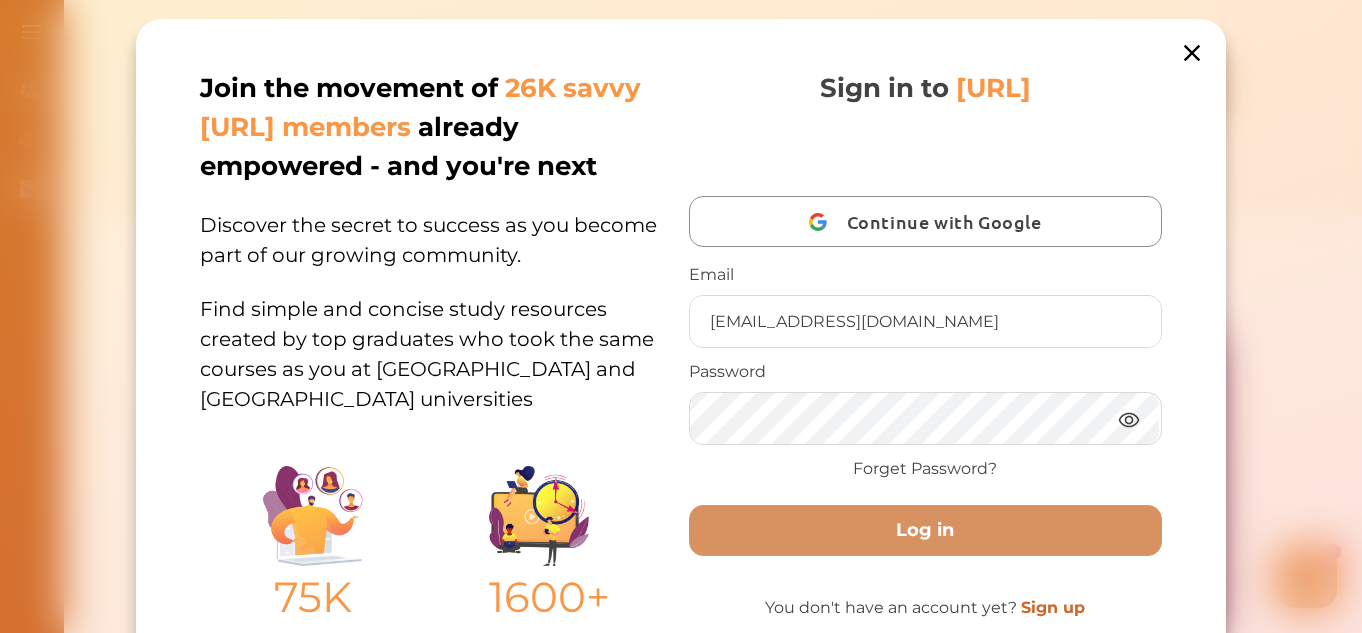 click on "No user found with this email address Sign Up Now" at bounding box center (681, 316) 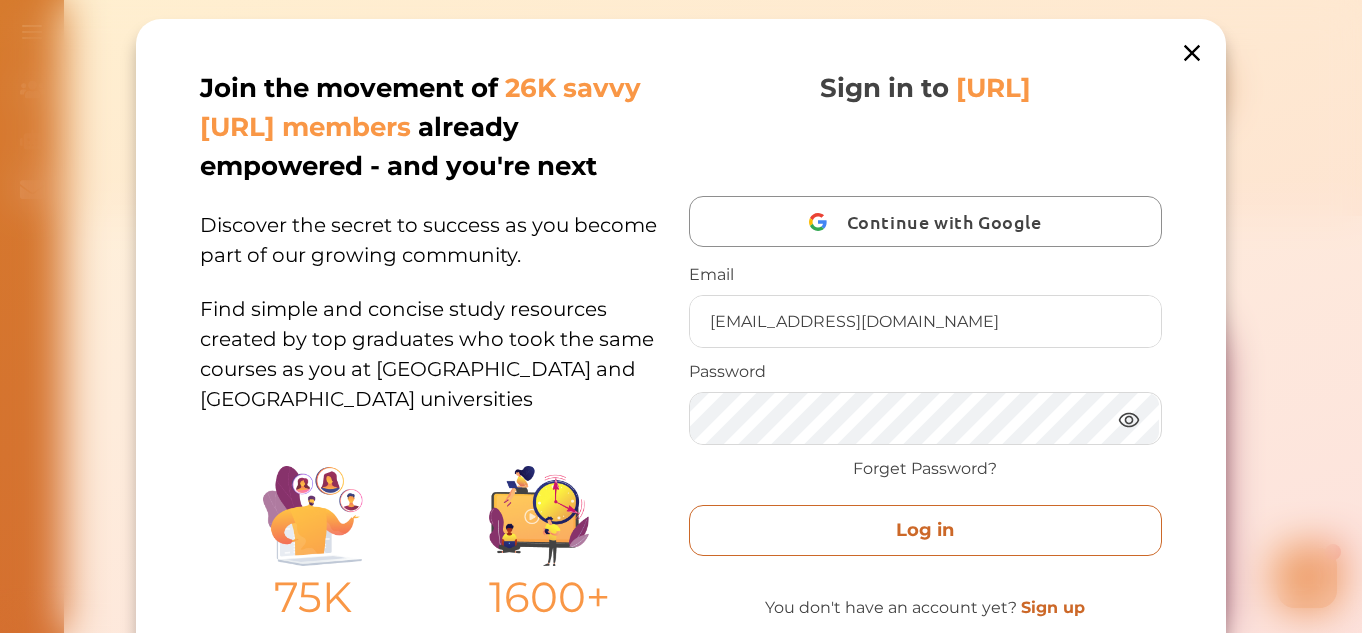 click on "Log in" at bounding box center (925, 530) 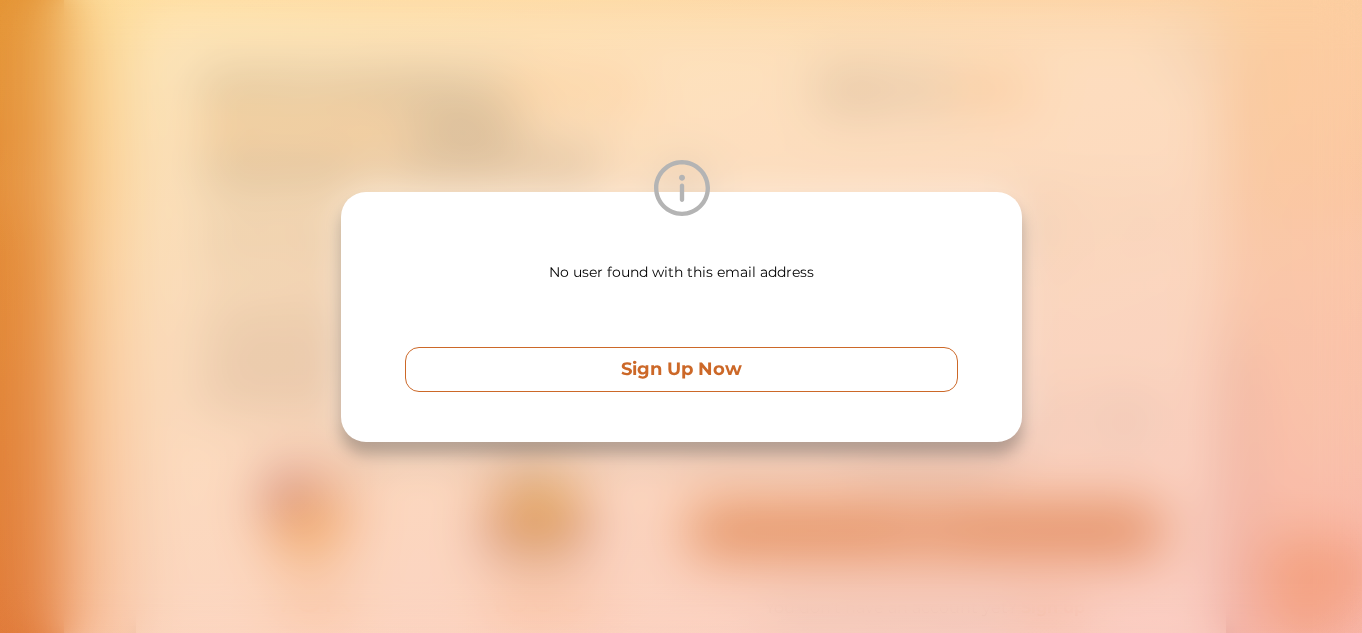click on "Sign Up Now" at bounding box center [681, 369] 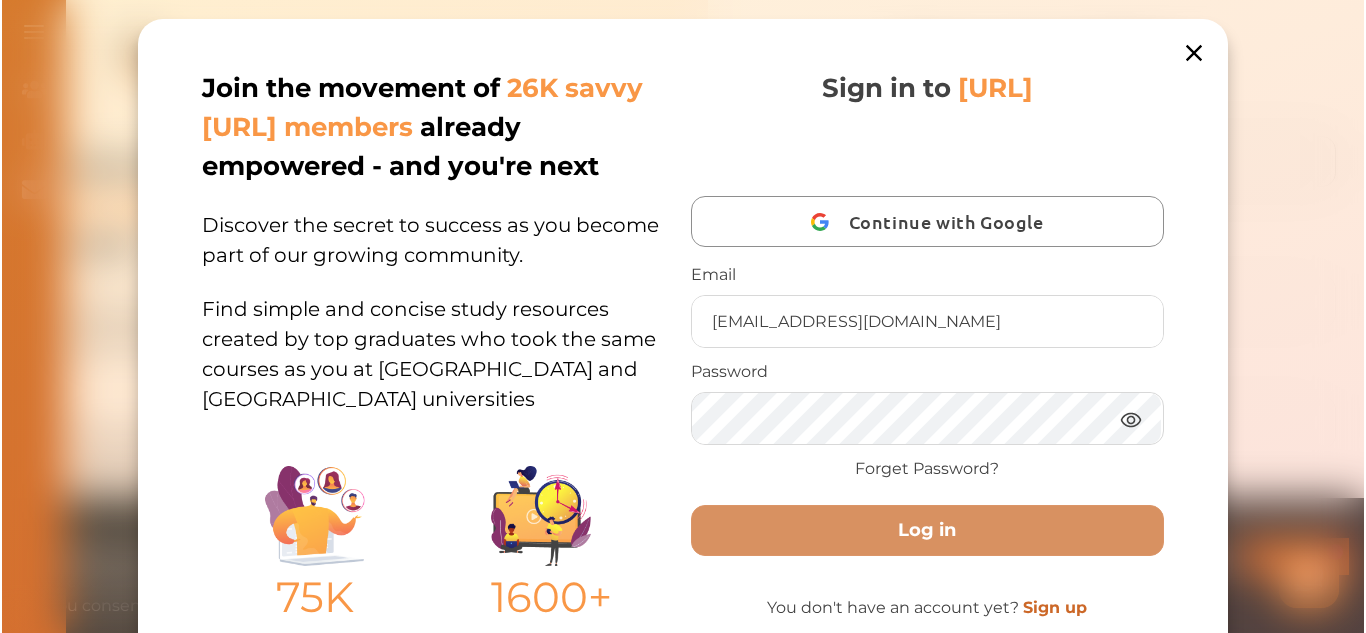 scroll, scrollTop: 0, scrollLeft: 0, axis: both 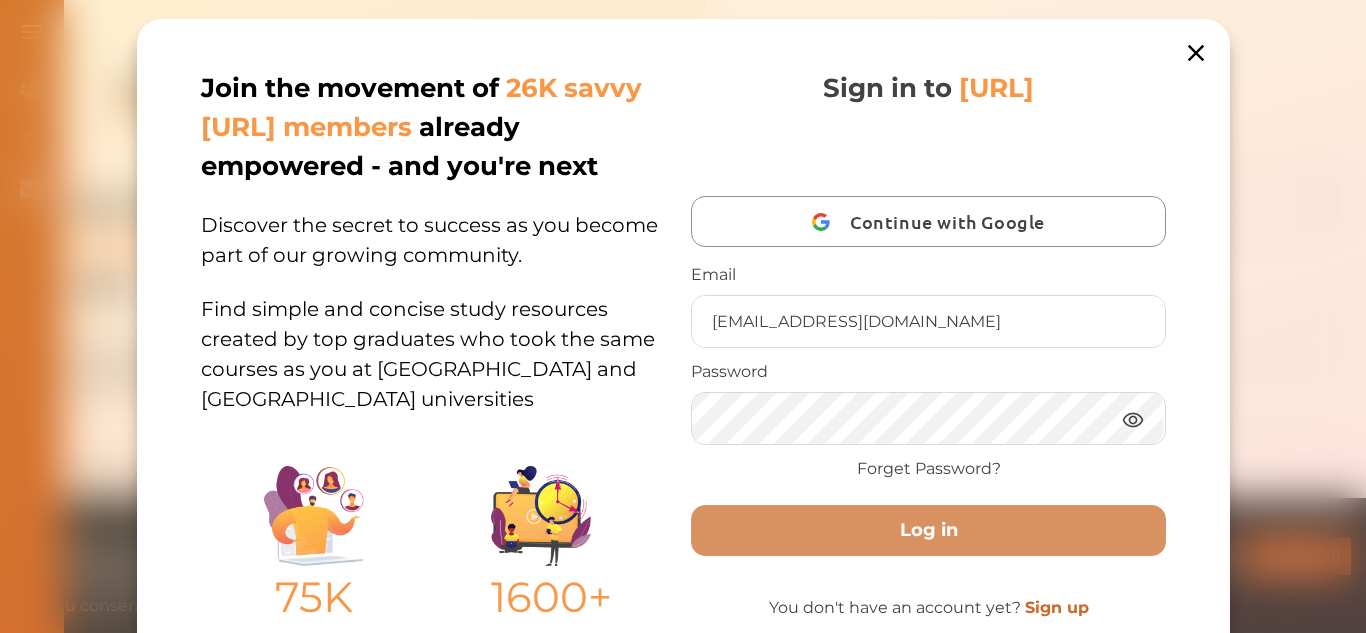 type 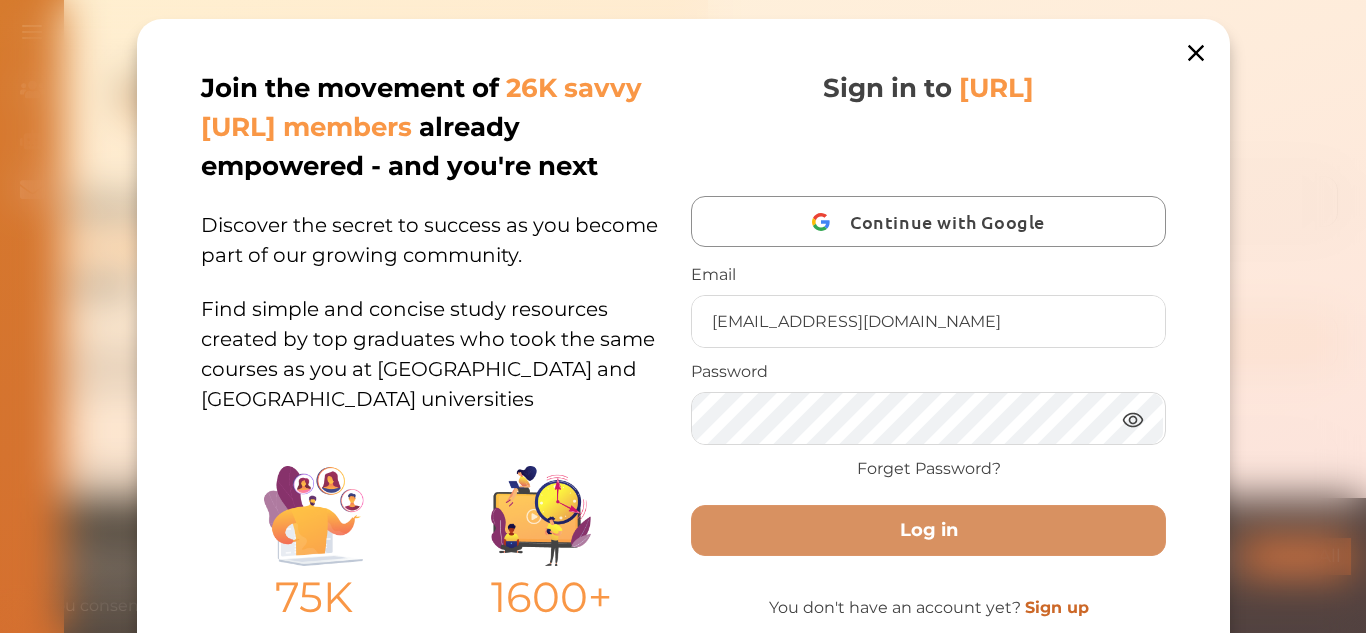 type on "mustafamuhammadbello1@gmail.com" 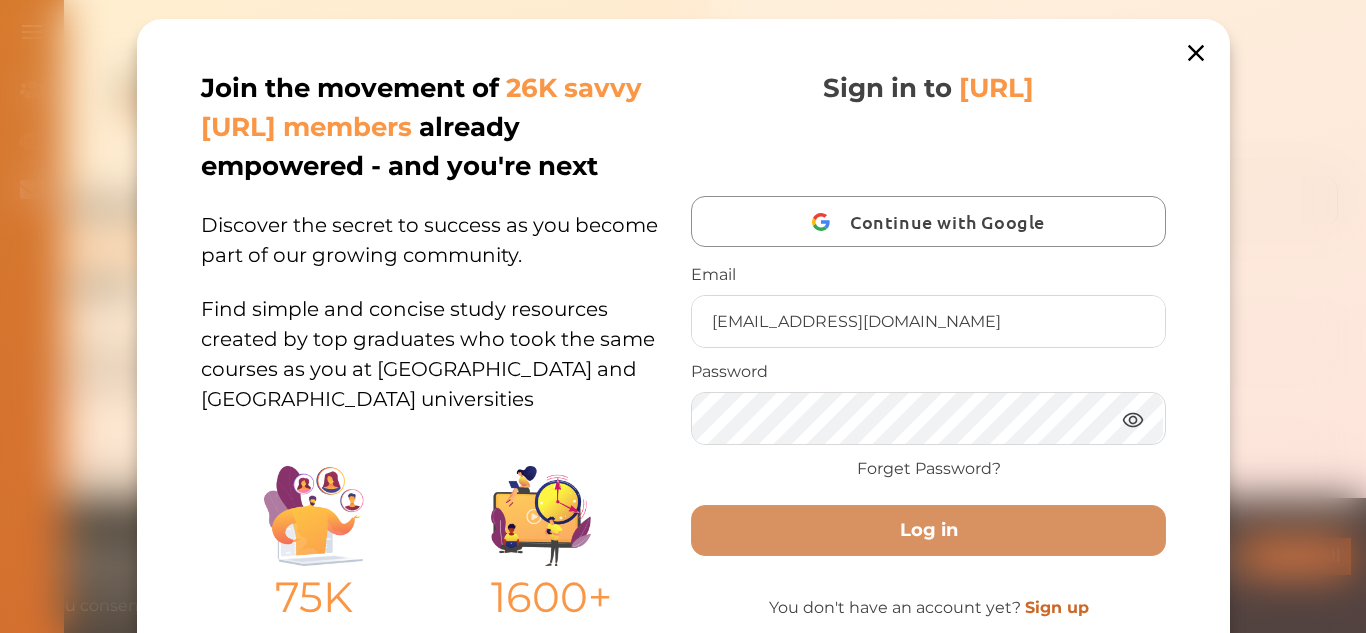 click on "Sign up" at bounding box center [1056, 607] 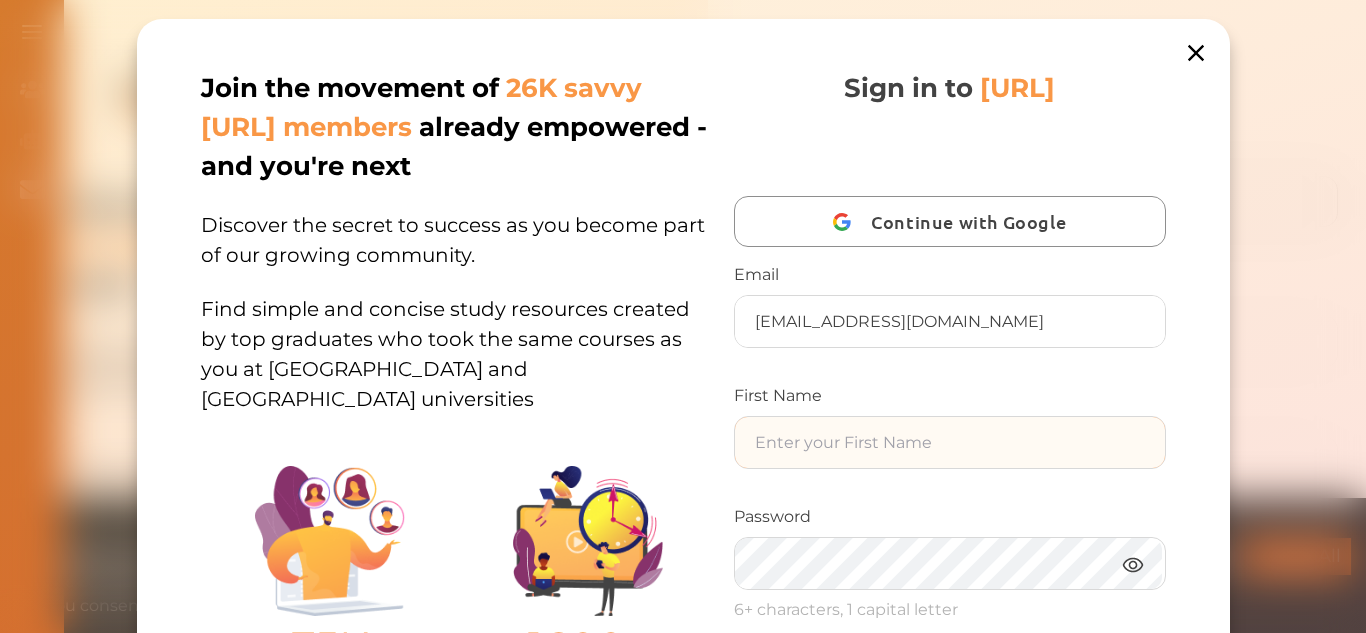 click at bounding box center [949, 442] 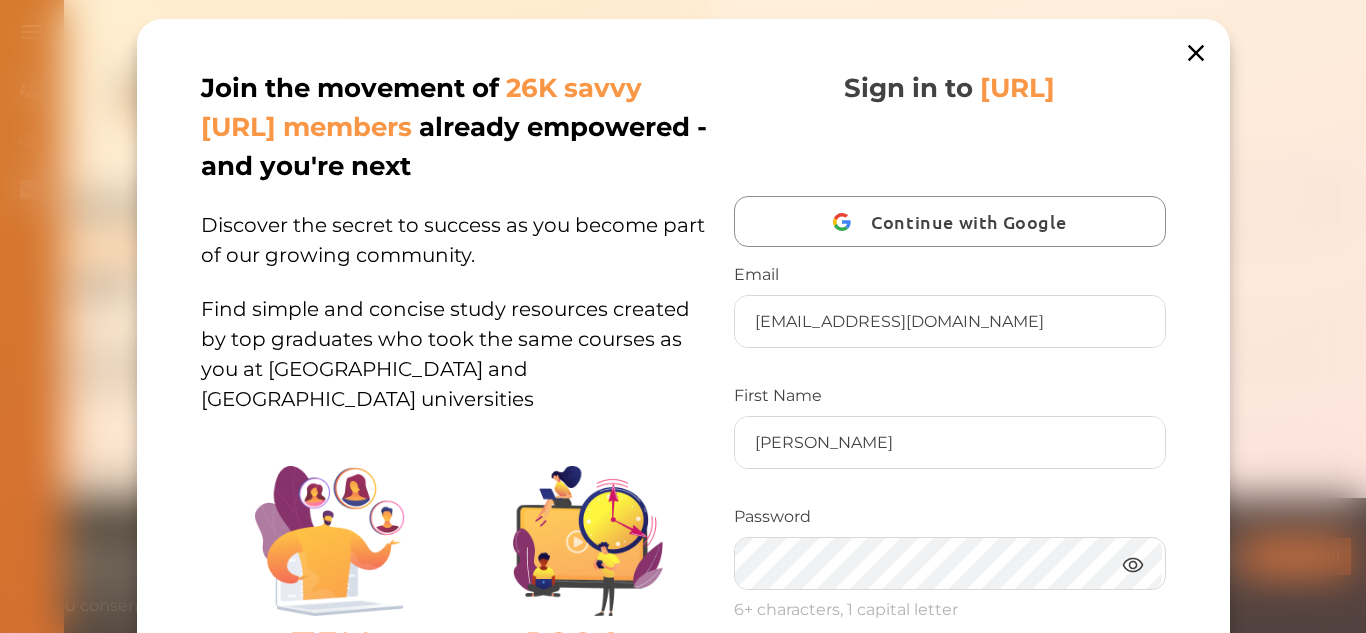 click at bounding box center [1132, 564] 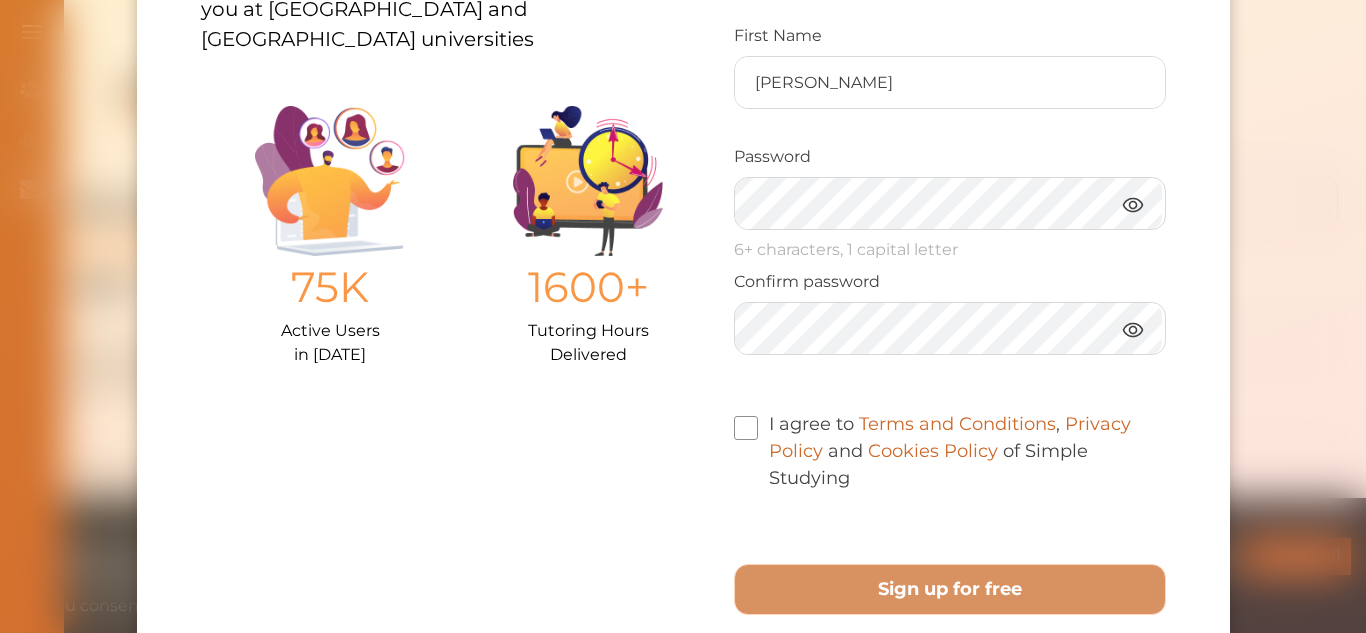scroll, scrollTop: 320, scrollLeft: 0, axis: vertical 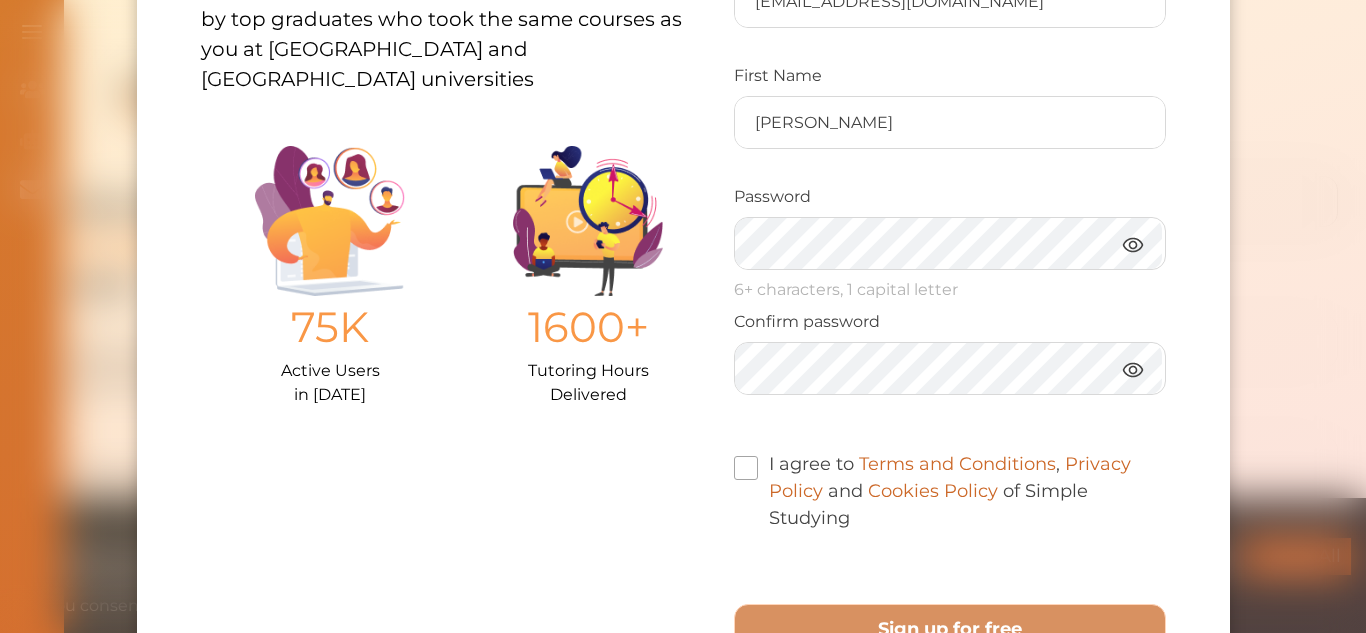 click at bounding box center (745, 468) 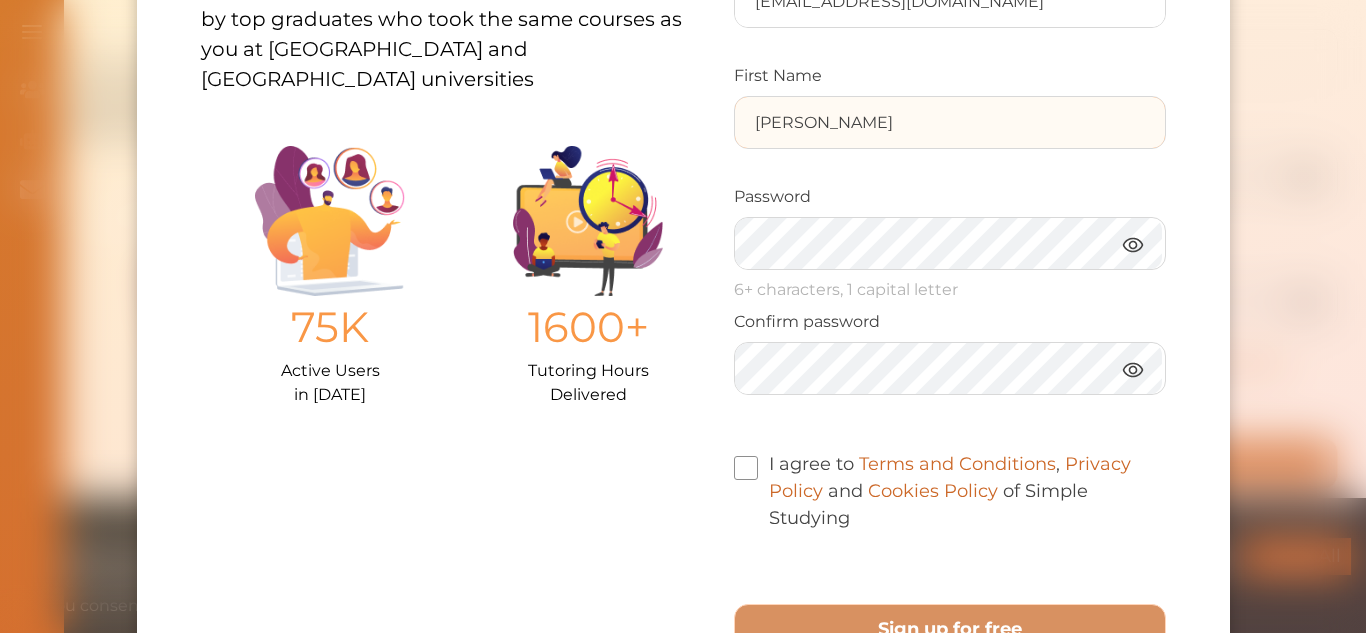 type on "mustafamuhammadbello1@gmail.com" 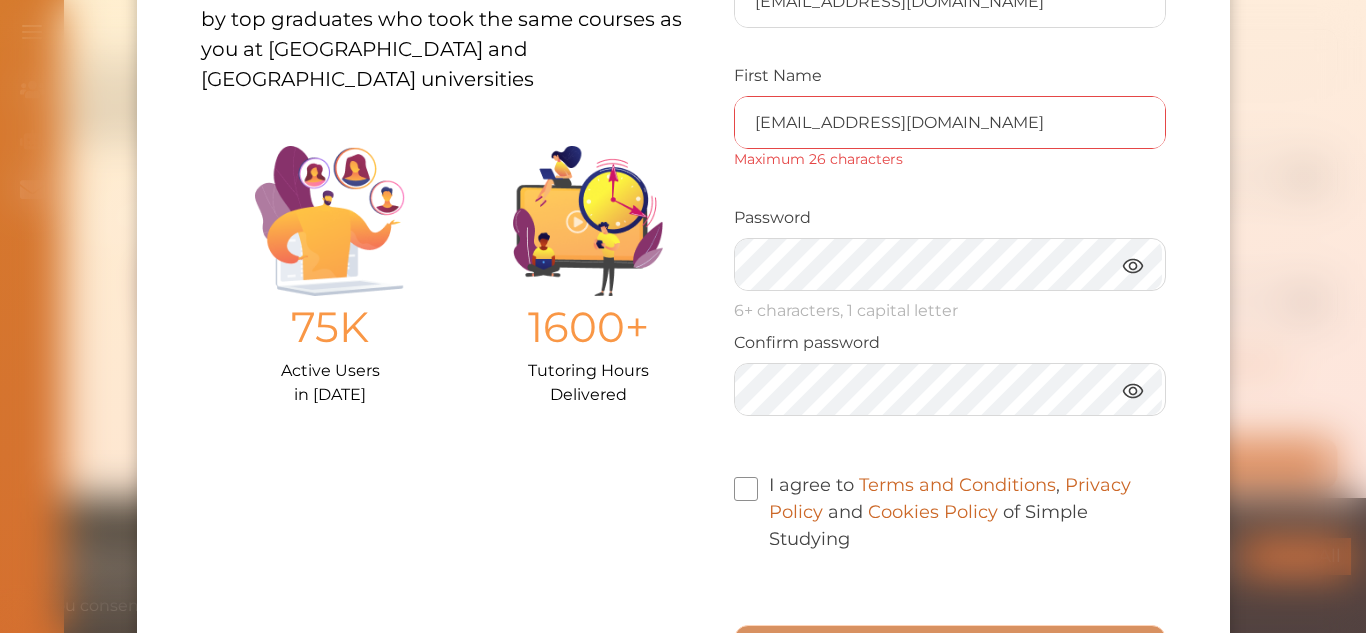 click at bounding box center [1132, 390] 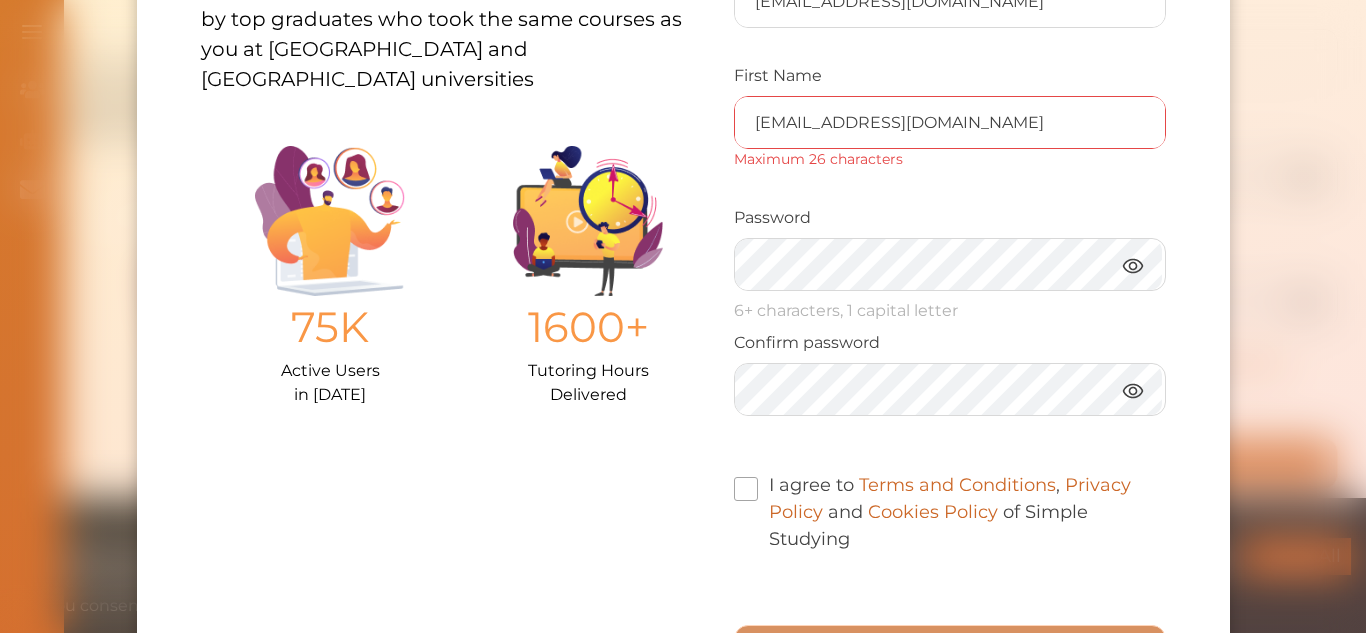 click at bounding box center [745, 489] 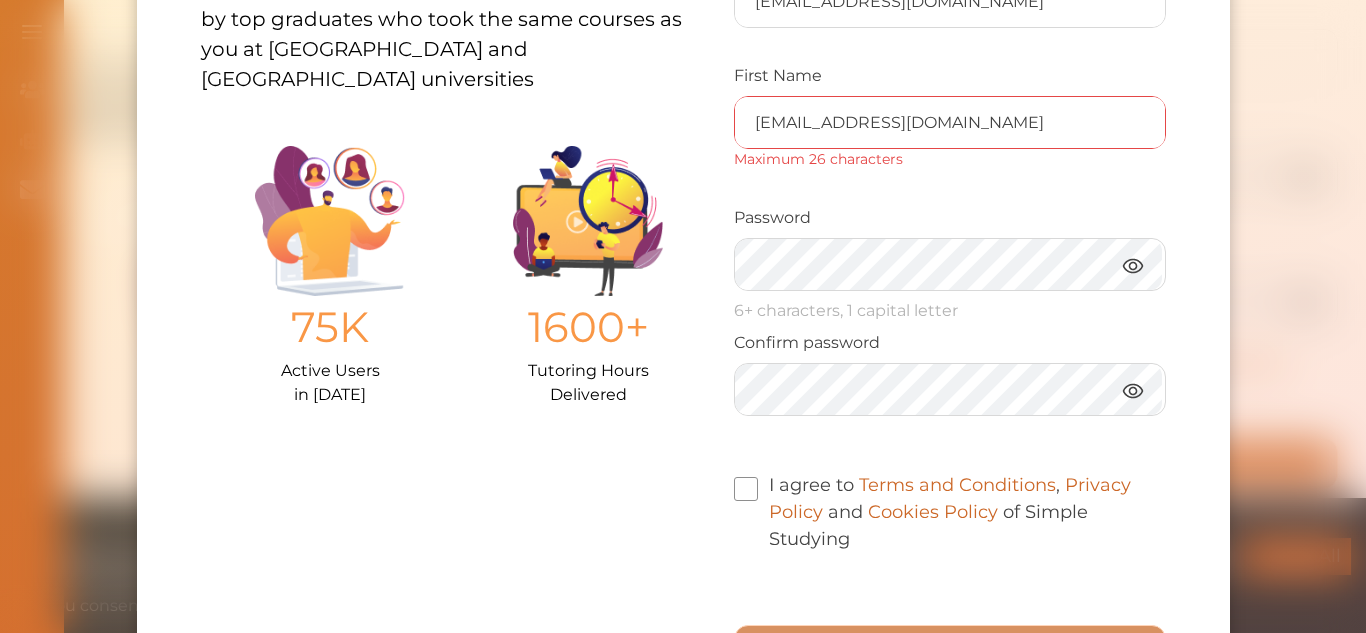 drag, startPoint x: 1361, startPoint y: 439, endPoint x: 1364, endPoint y: 525, distance: 86.05231 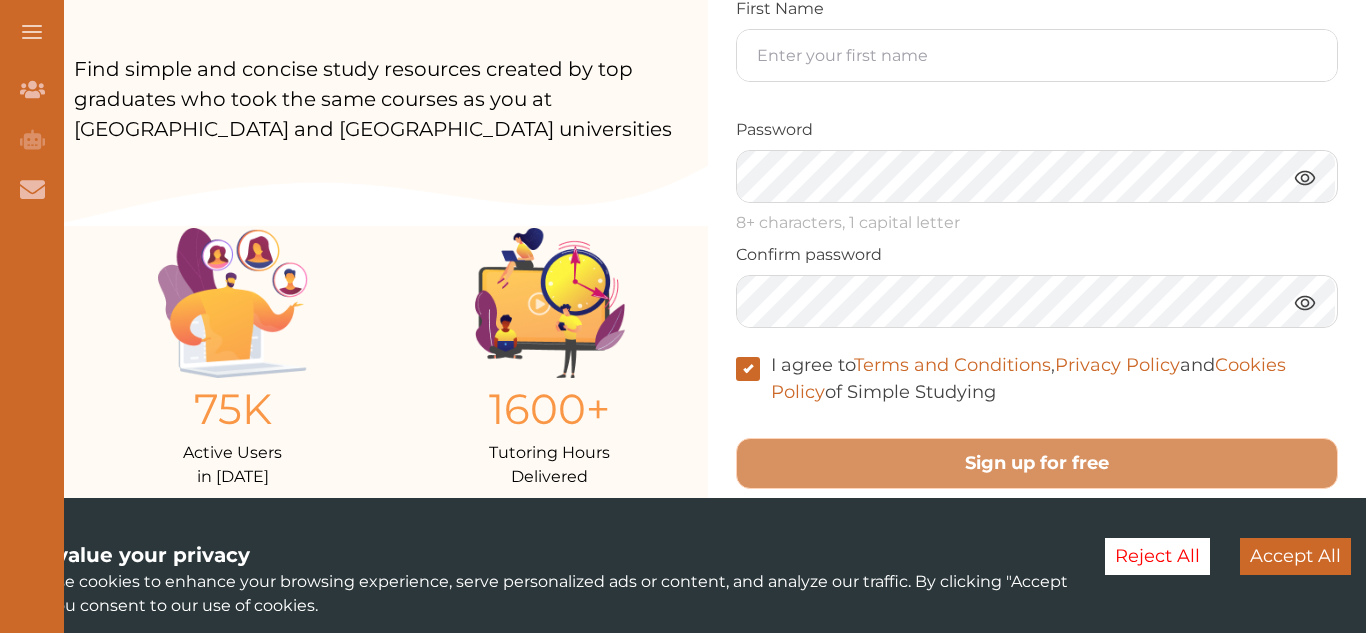drag, startPoint x: 1364, startPoint y: 525, endPoint x: 1347, endPoint y: 526, distance: 17.029387 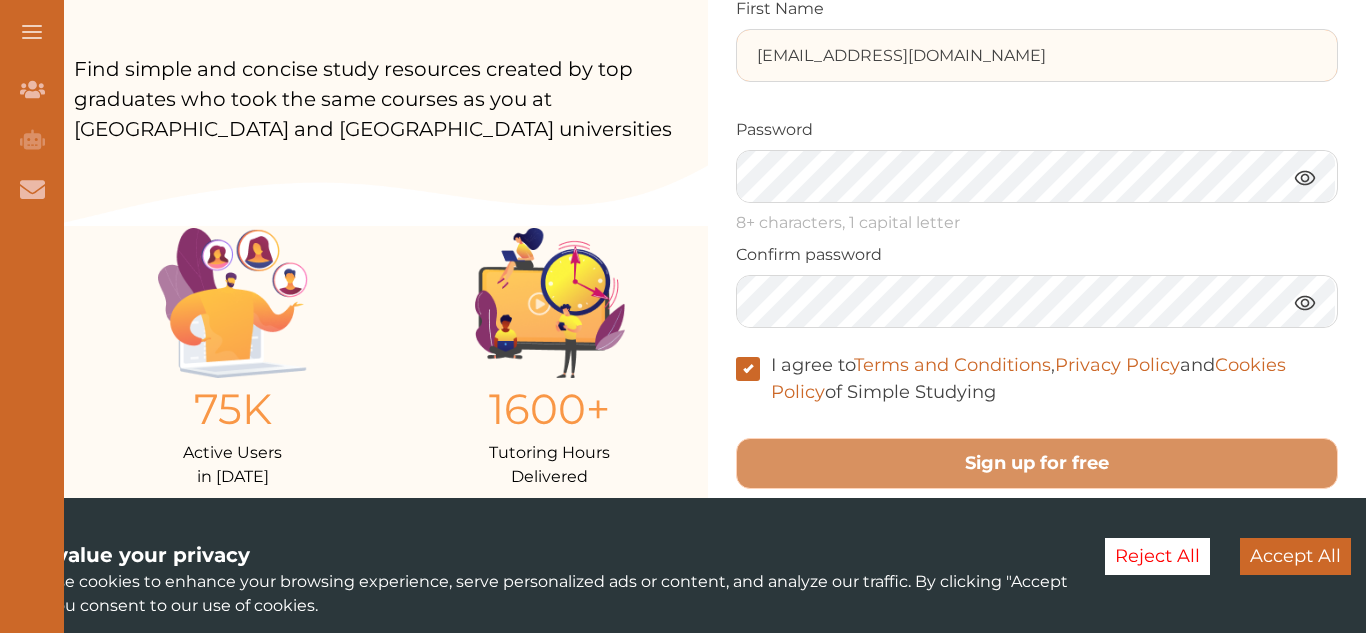 click on "mustafamuhammadbello1@gmail.com" at bounding box center (1037, 55) 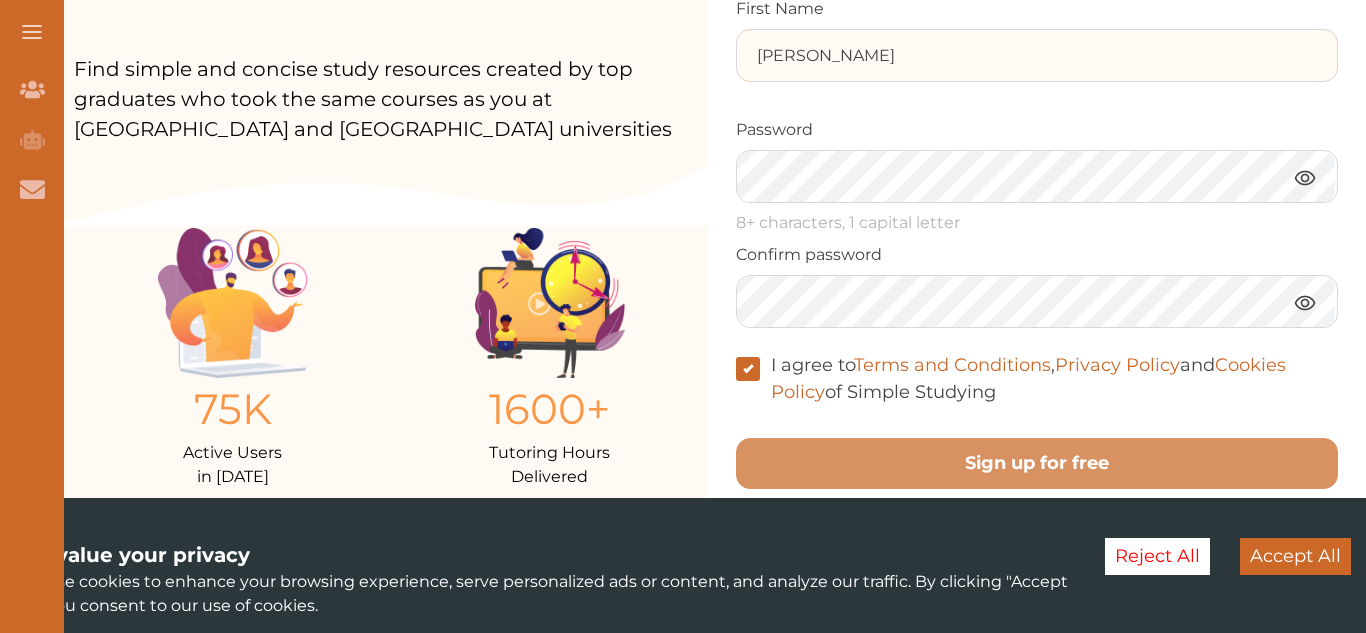type on "MUSTAFA MUHAMMAD" 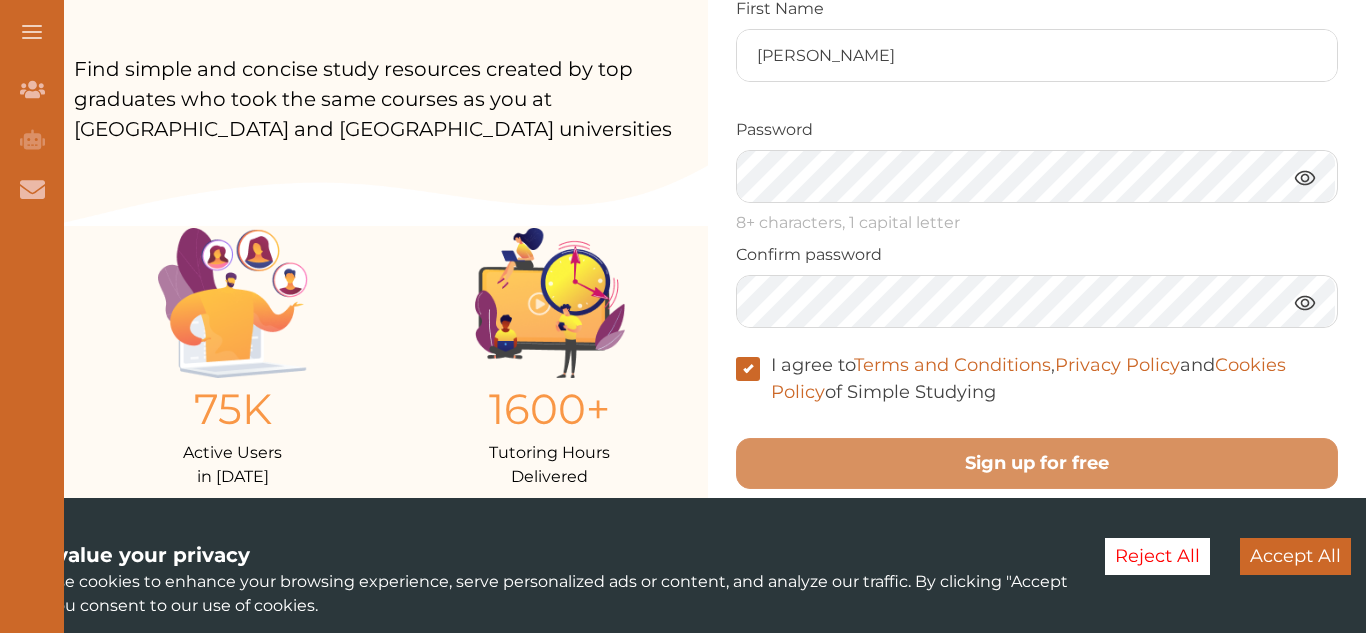 click on "First Name" at bounding box center (1037, 9) 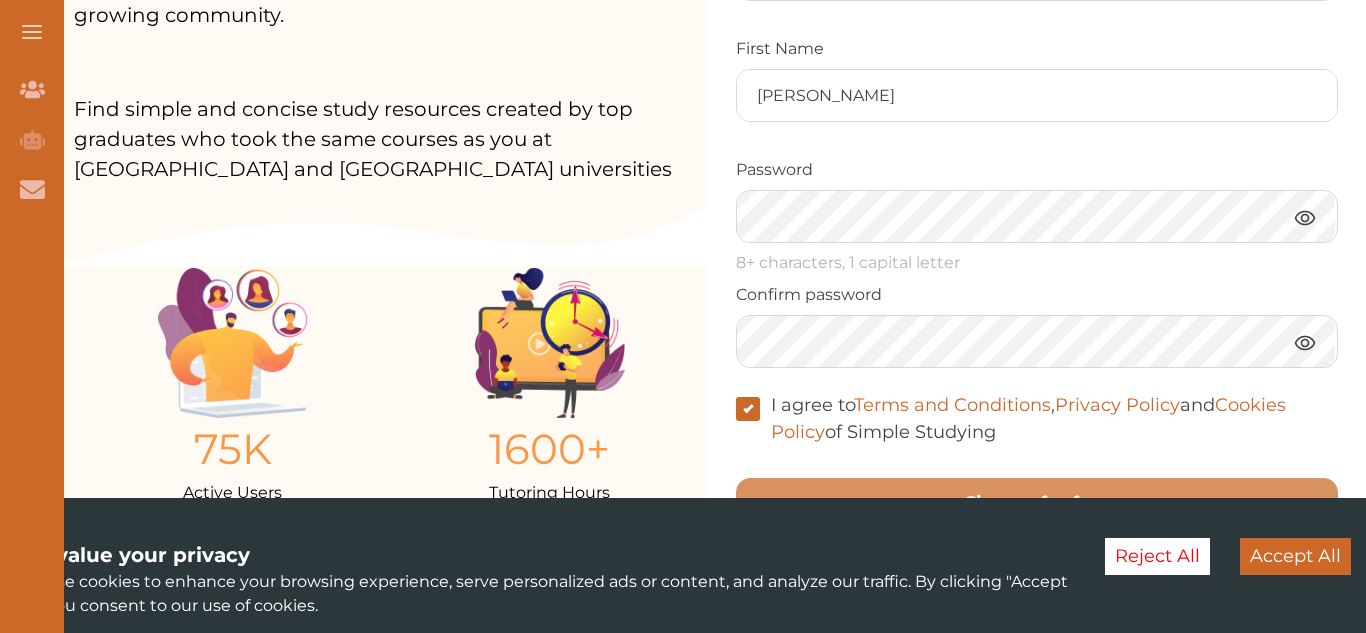 scroll, scrollTop: 407, scrollLeft: 0, axis: vertical 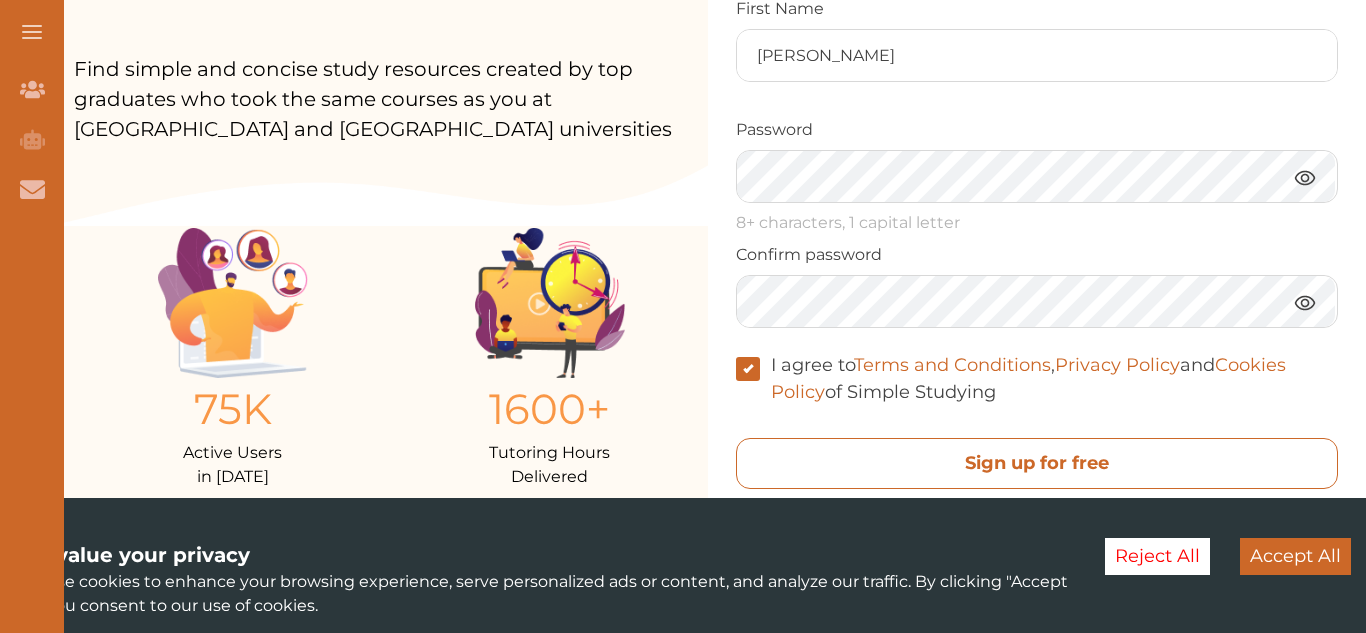 click on "Sign up for free" at bounding box center [1037, 463] 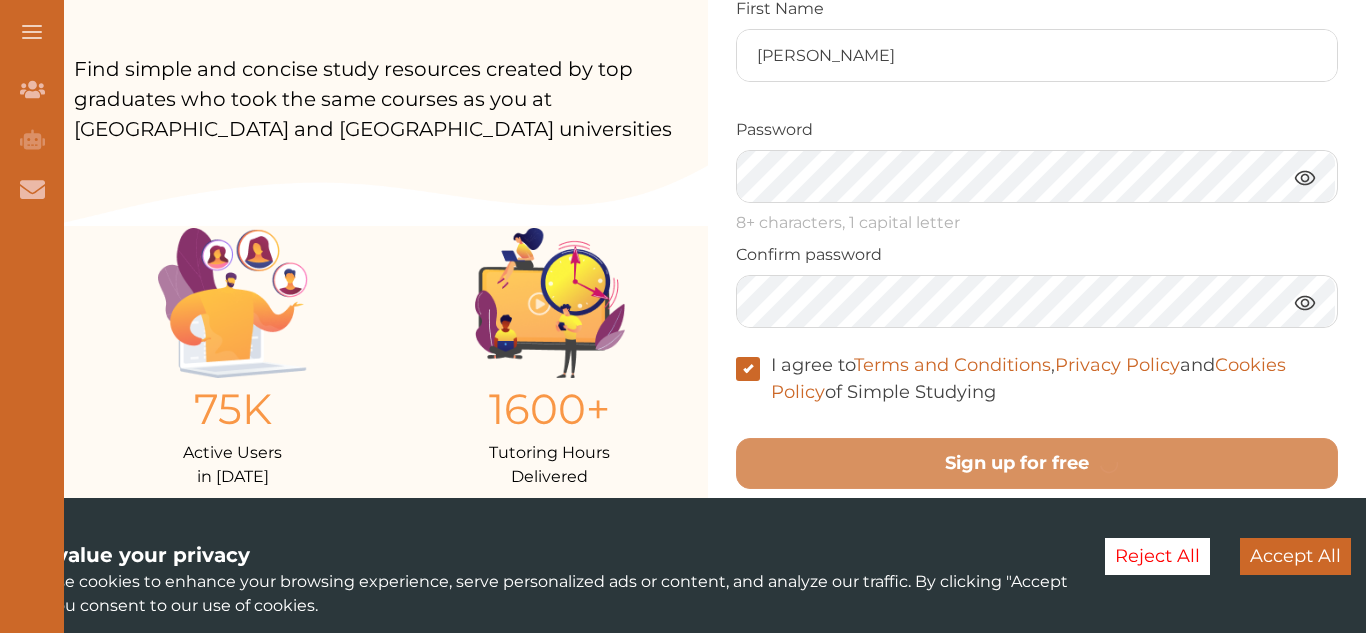 click on "Accept All" at bounding box center (1295, 556) 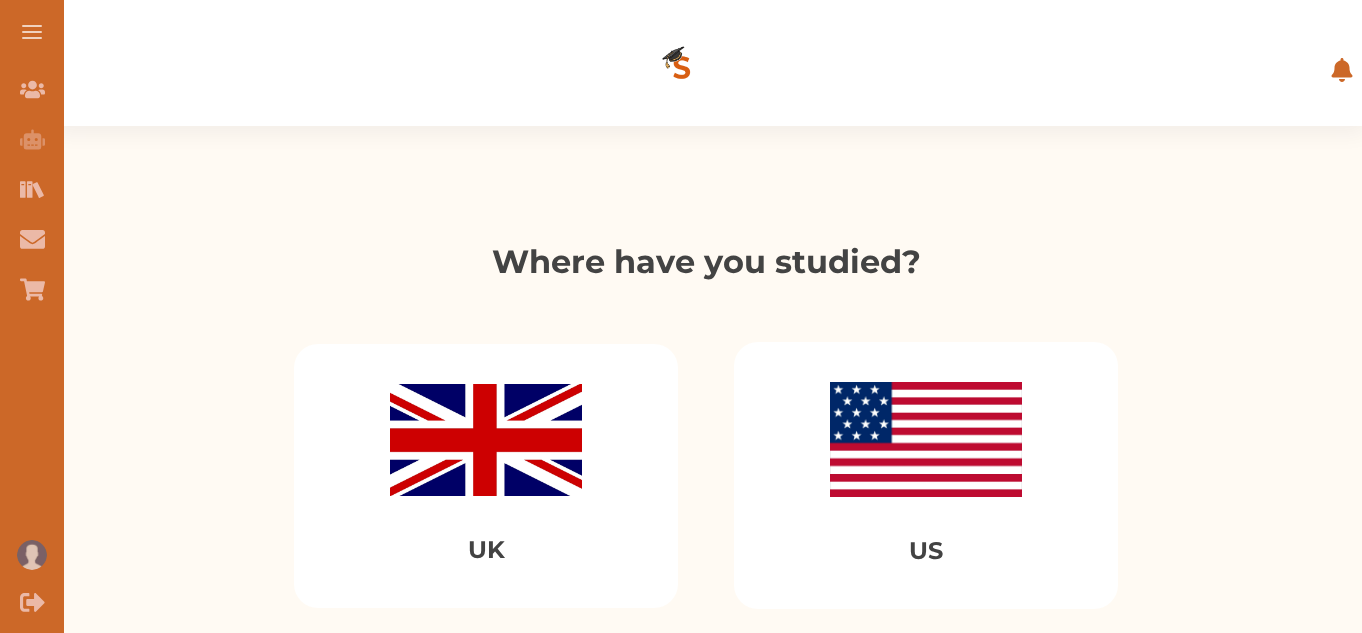 scroll, scrollTop: 0, scrollLeft: 0, axis: both 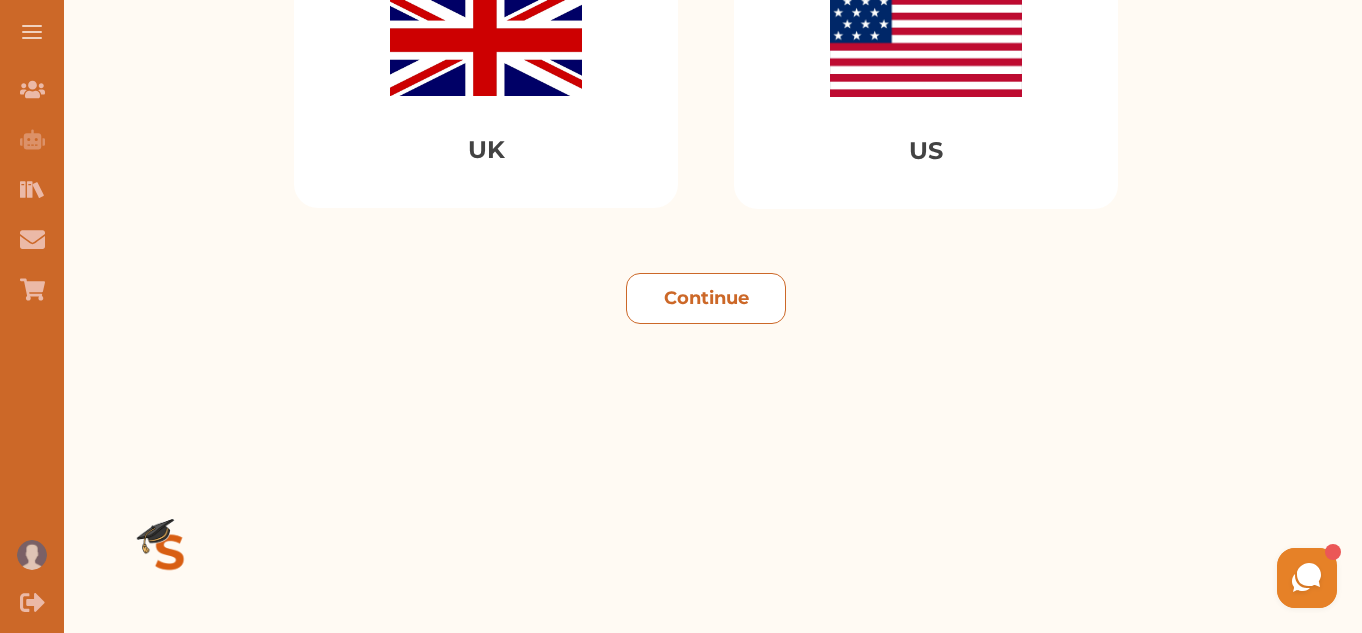 click on "Continue" at bounding box center [706, 298] 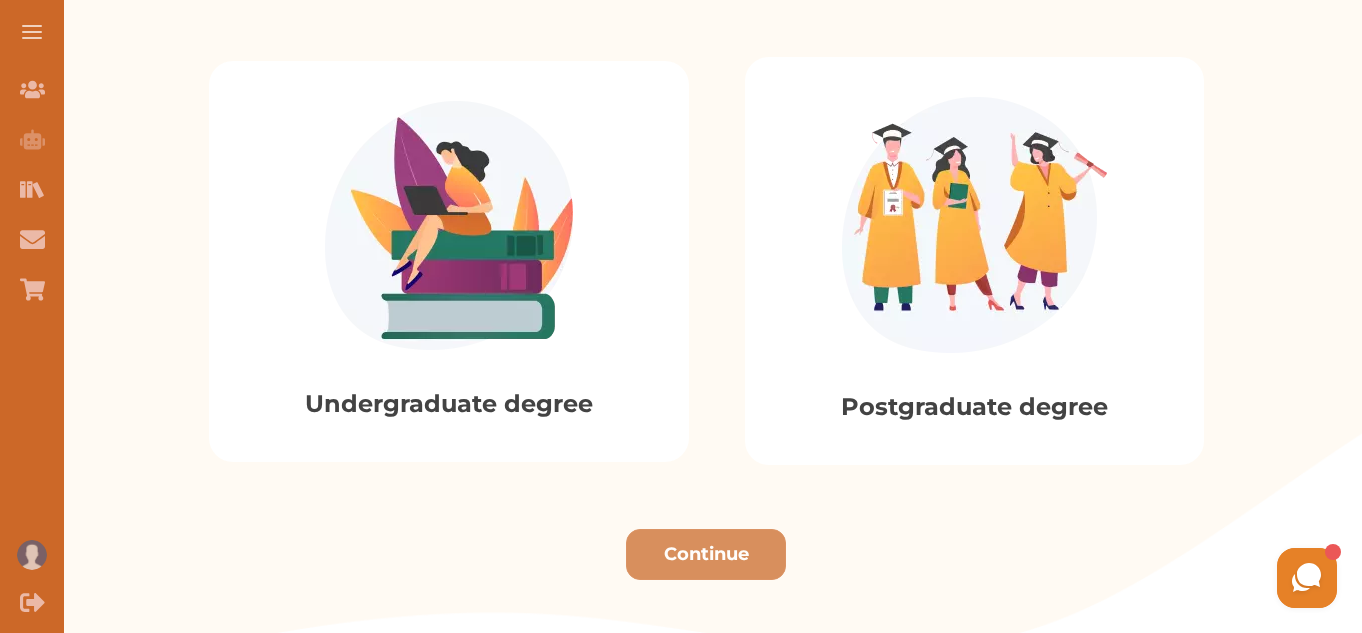 scroll, scrollTop: 740, scrollLeft: 0, axis: vertical 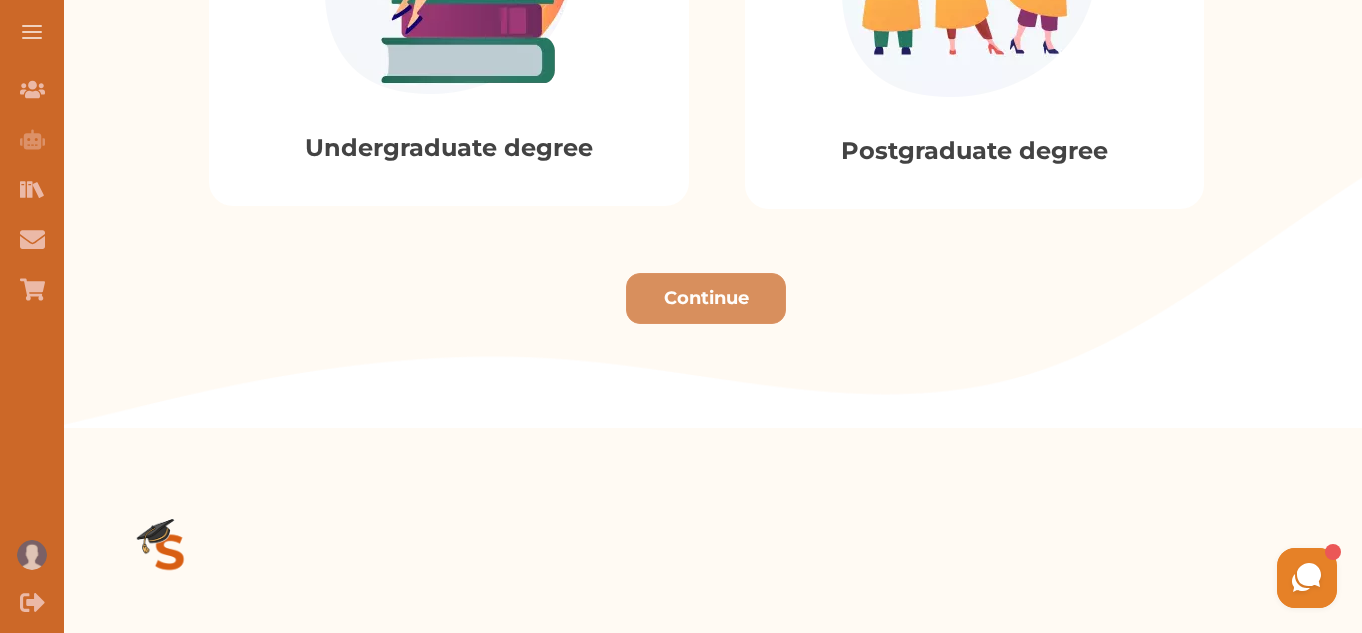 click on "Undergraduate degree" at bounding box center [449, 5] 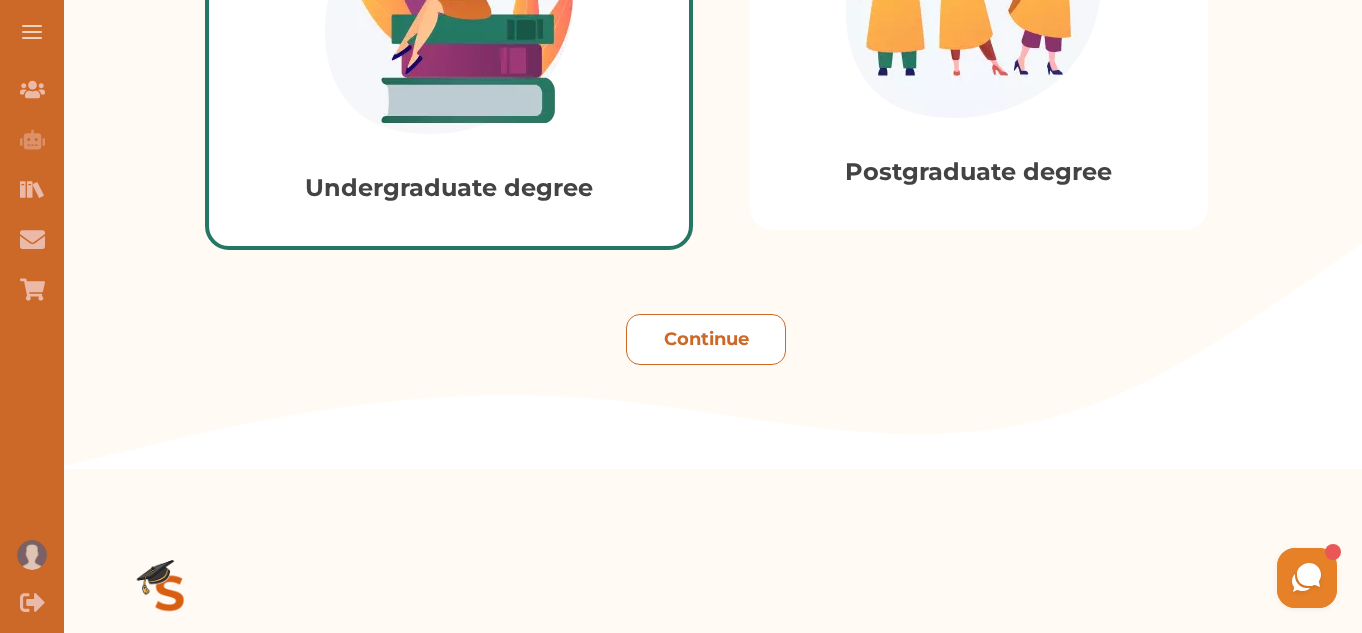 click on "Continue" at bounding box center [706, 339] 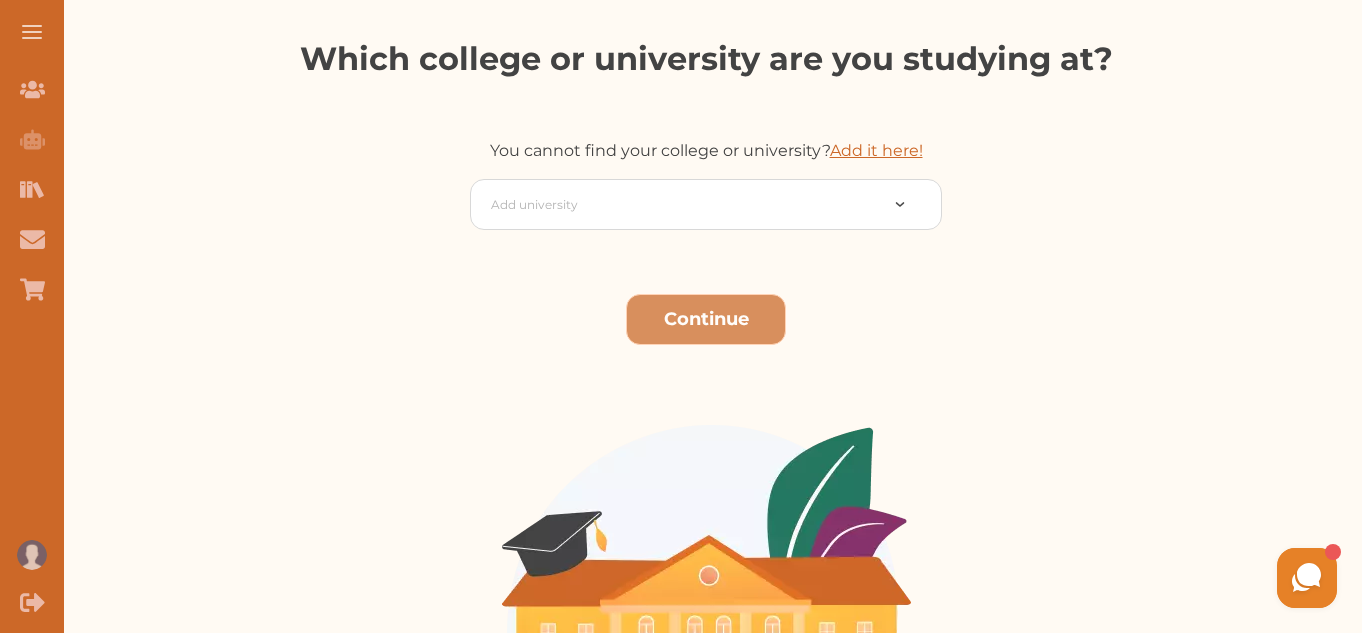 scroll, scrollTop: 797, scrollLeft: 0, axis: vertical 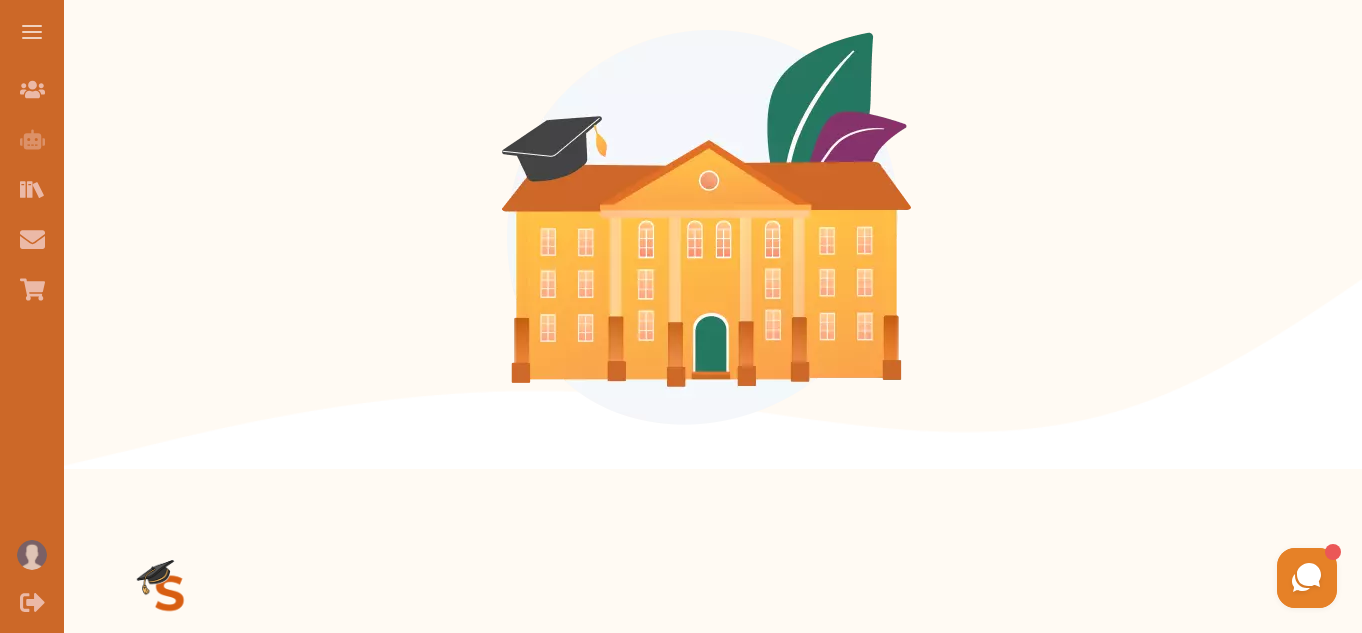 click at bounding box center [706, 227] 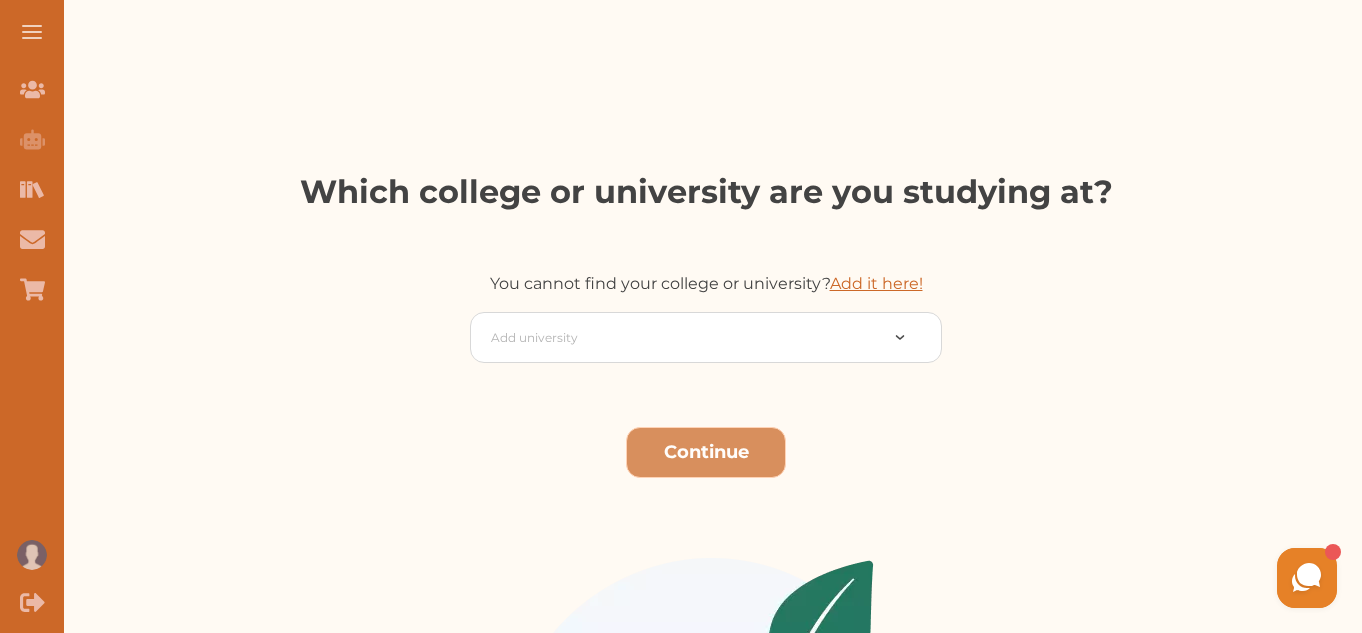 scroll, scrollTop: 197, scrollLeft: 0, axis: vertical 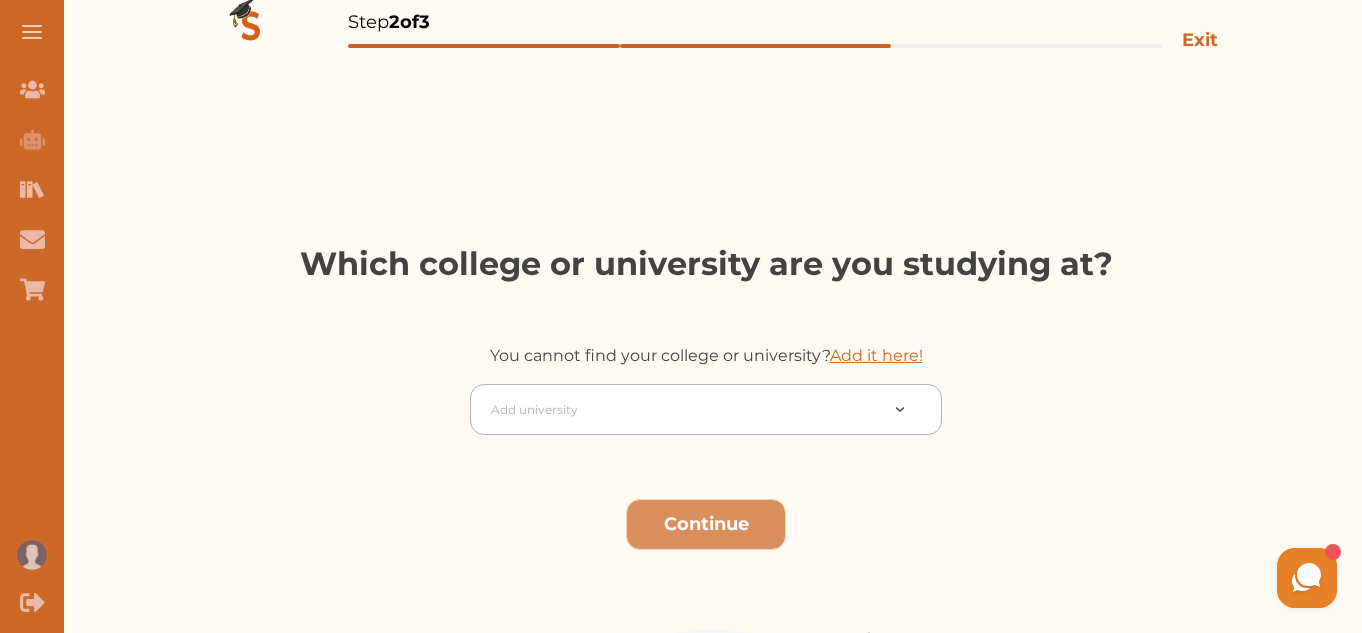 click on "Add university" at bounding box center (706, 409) 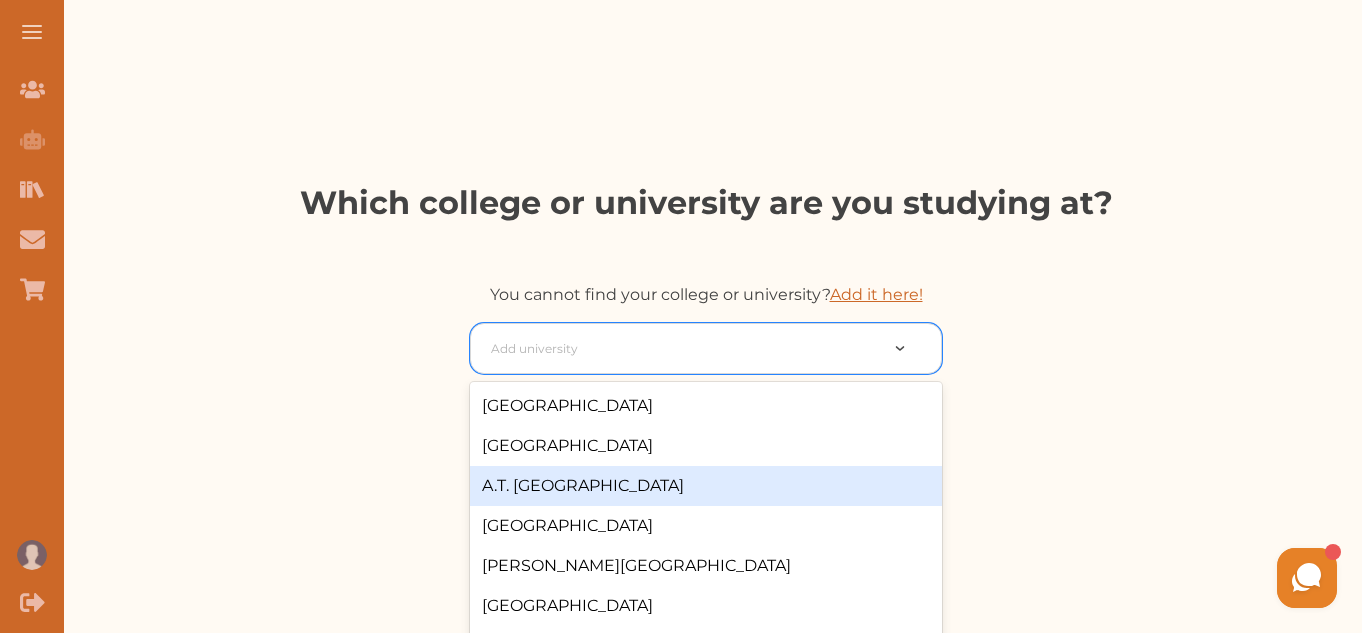 scroll, scrollTop: 315, scrollLeft: 0, axis: vertical 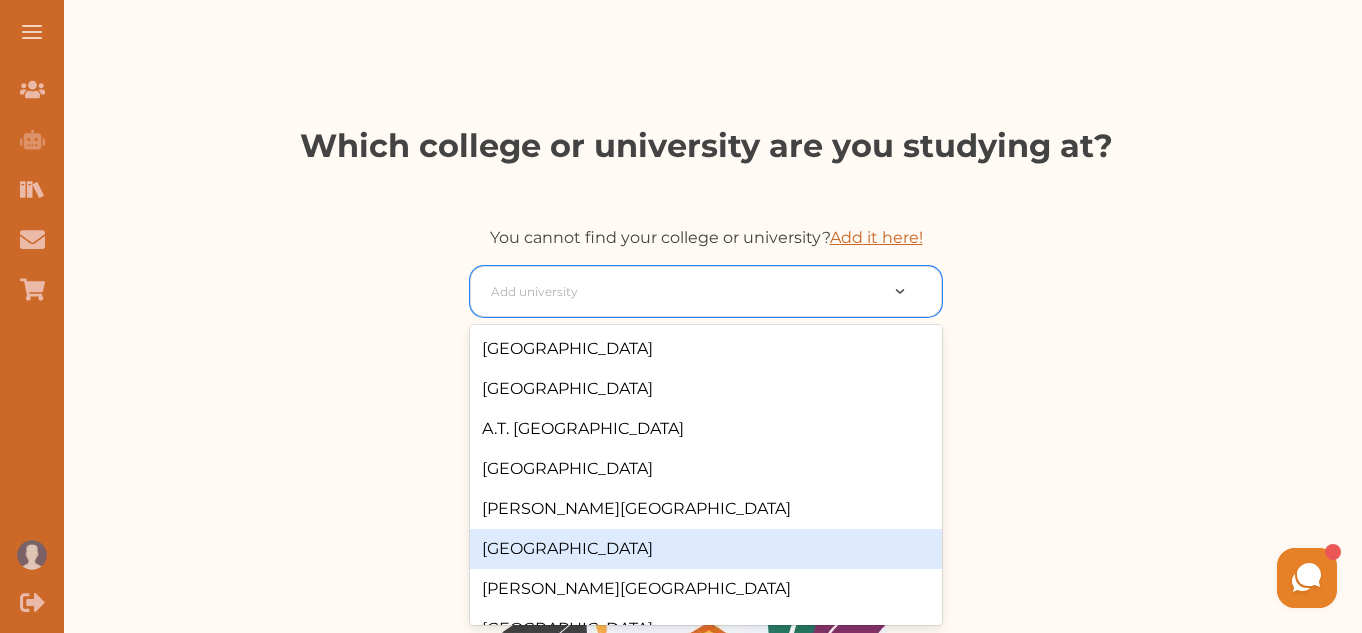 click at bounding box center (684, 292) 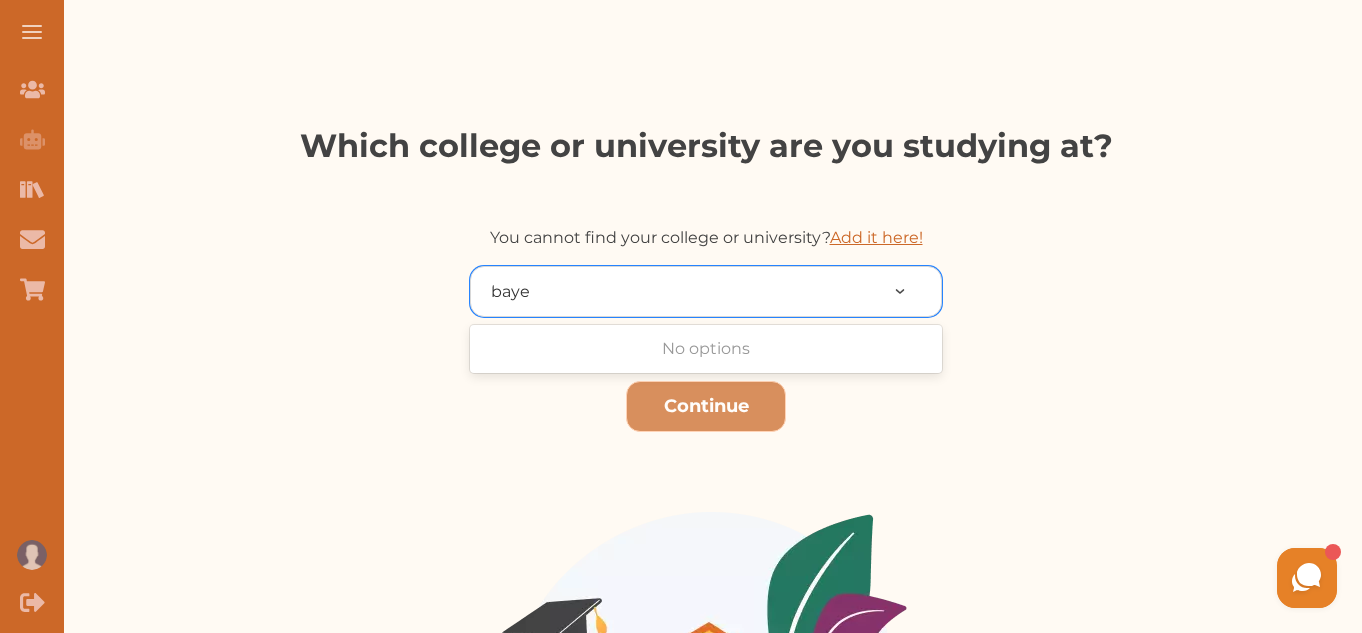 type on "baye" 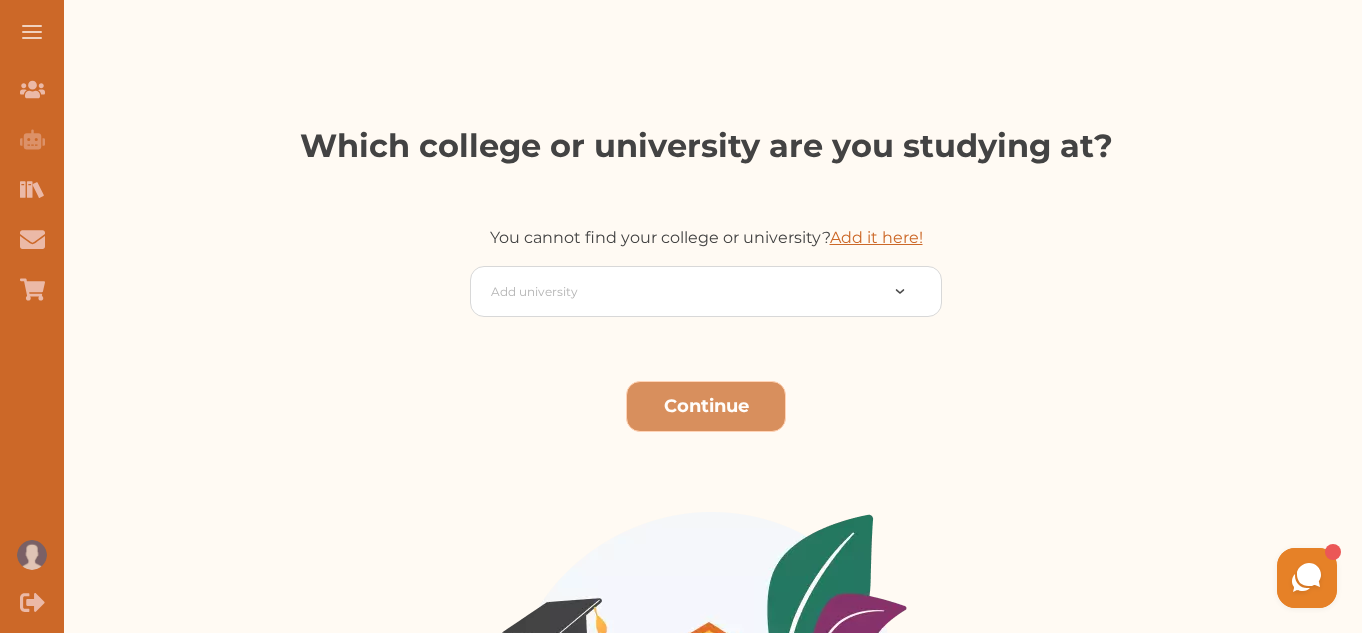 click on "Continue" at bounding box center (706, 406) 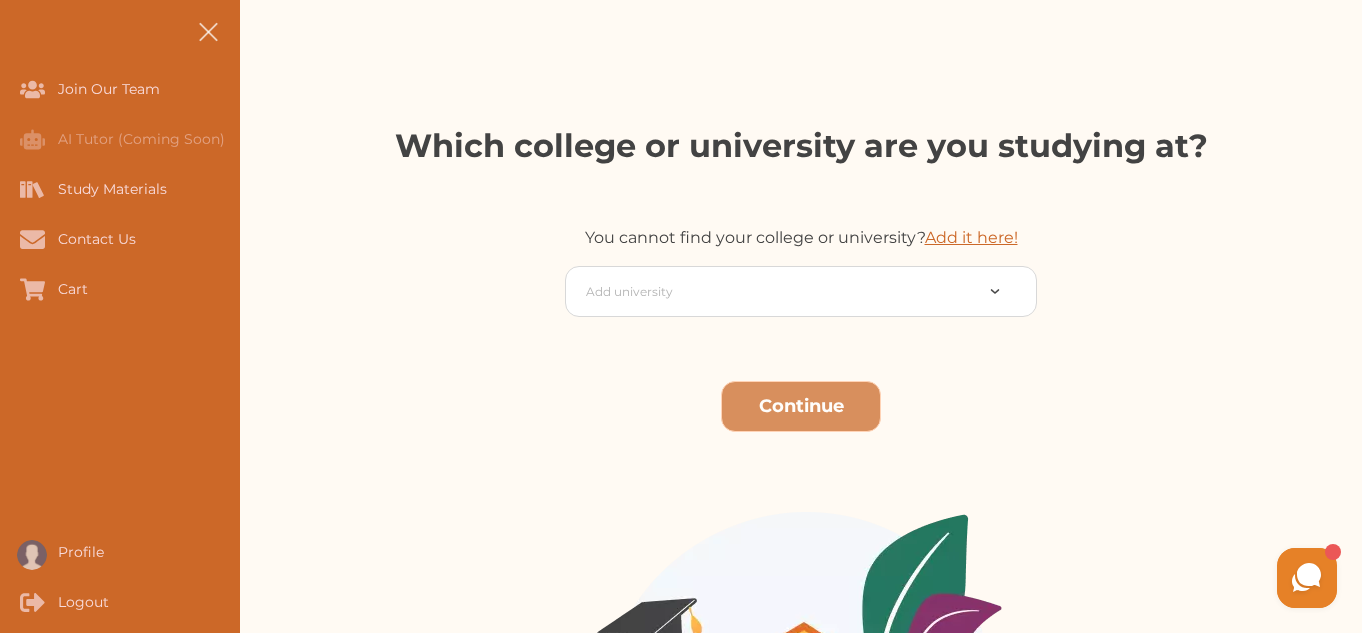 click at bounding box center [208, 32] 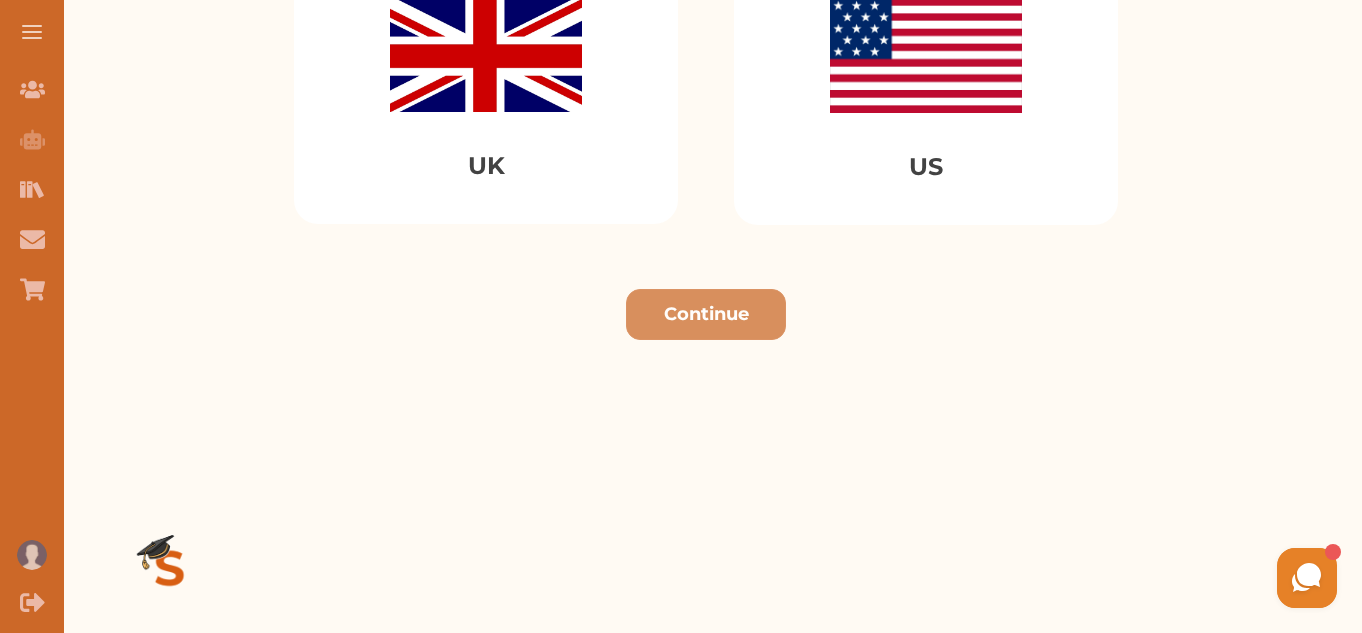scroll, scrollTop: 400, scrollLeft: 0, axis: vertical 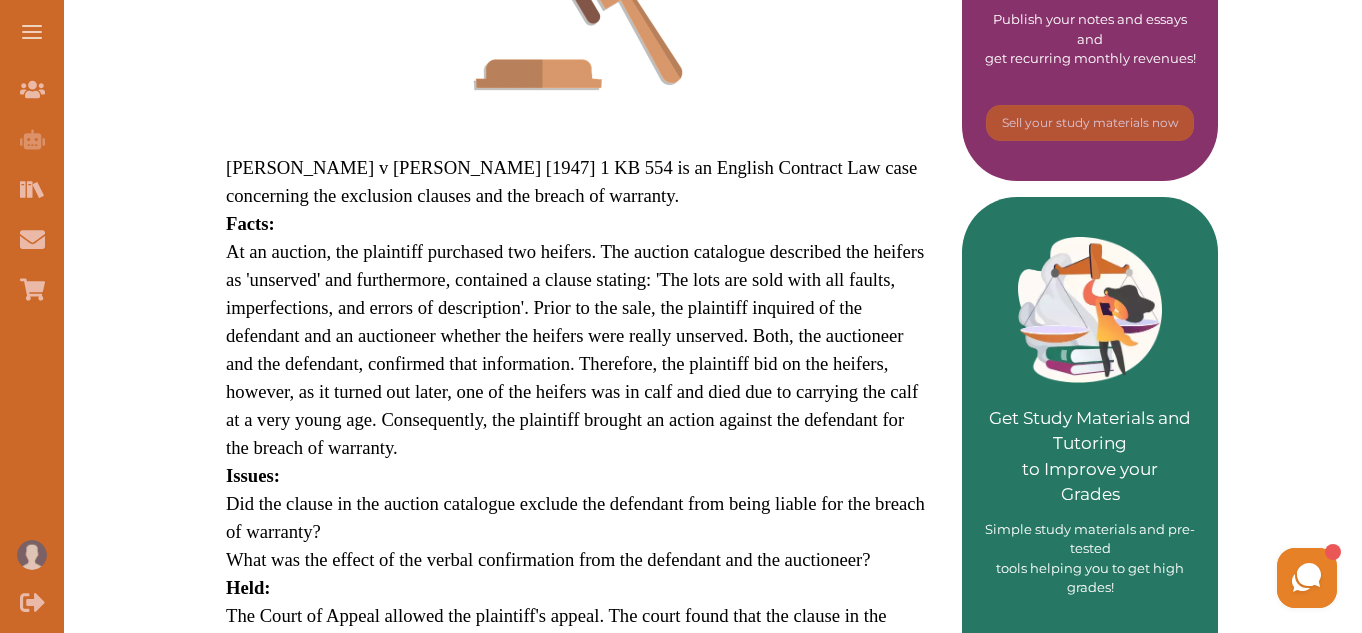 drag, startPoint x: 228, startPoint y: 223, endPoint x: 526, endPoint y: 418, distance: 356.13058 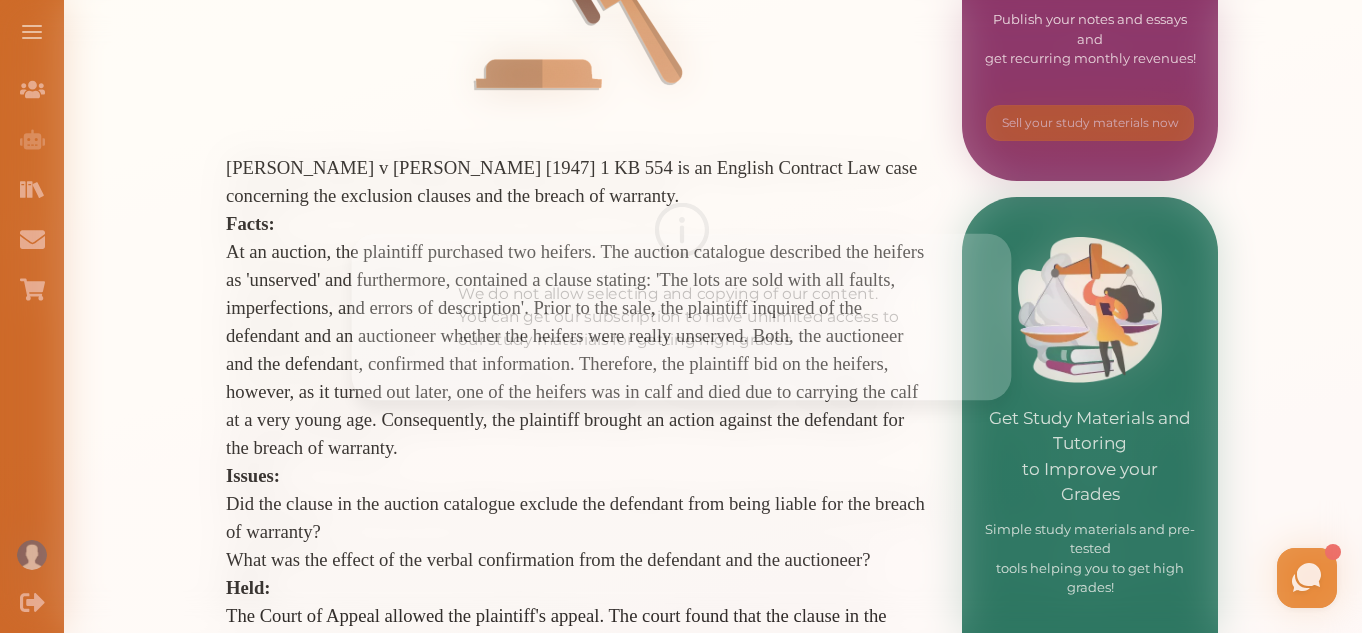click on "We do not allow selecting and copying of our content. You can get our subscription to have unlimited access to our study materials for getting high grades" at bounding box center [681, 317] 